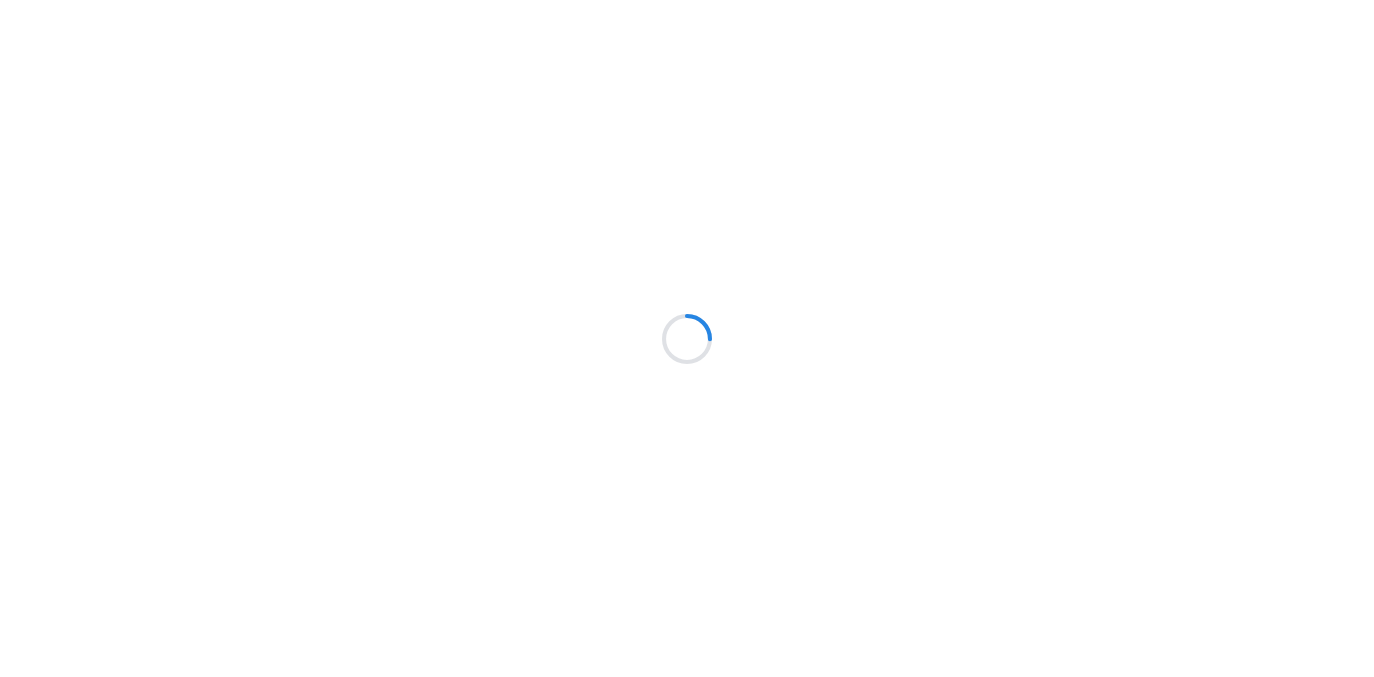 scroll, scrollTop: 0, scrollLeft: 0, axis: both 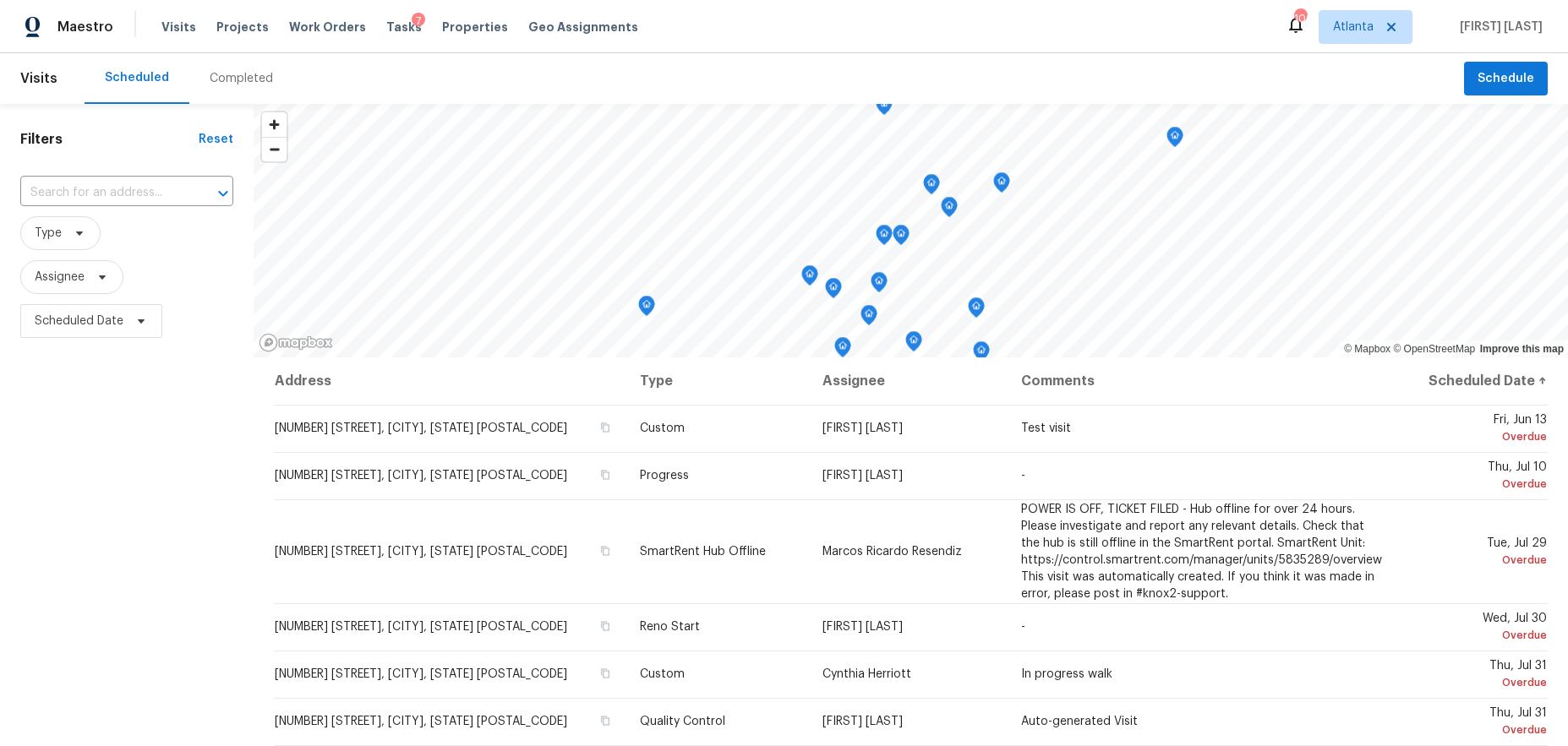 click on "Completed" at bounding box center [241, 79] 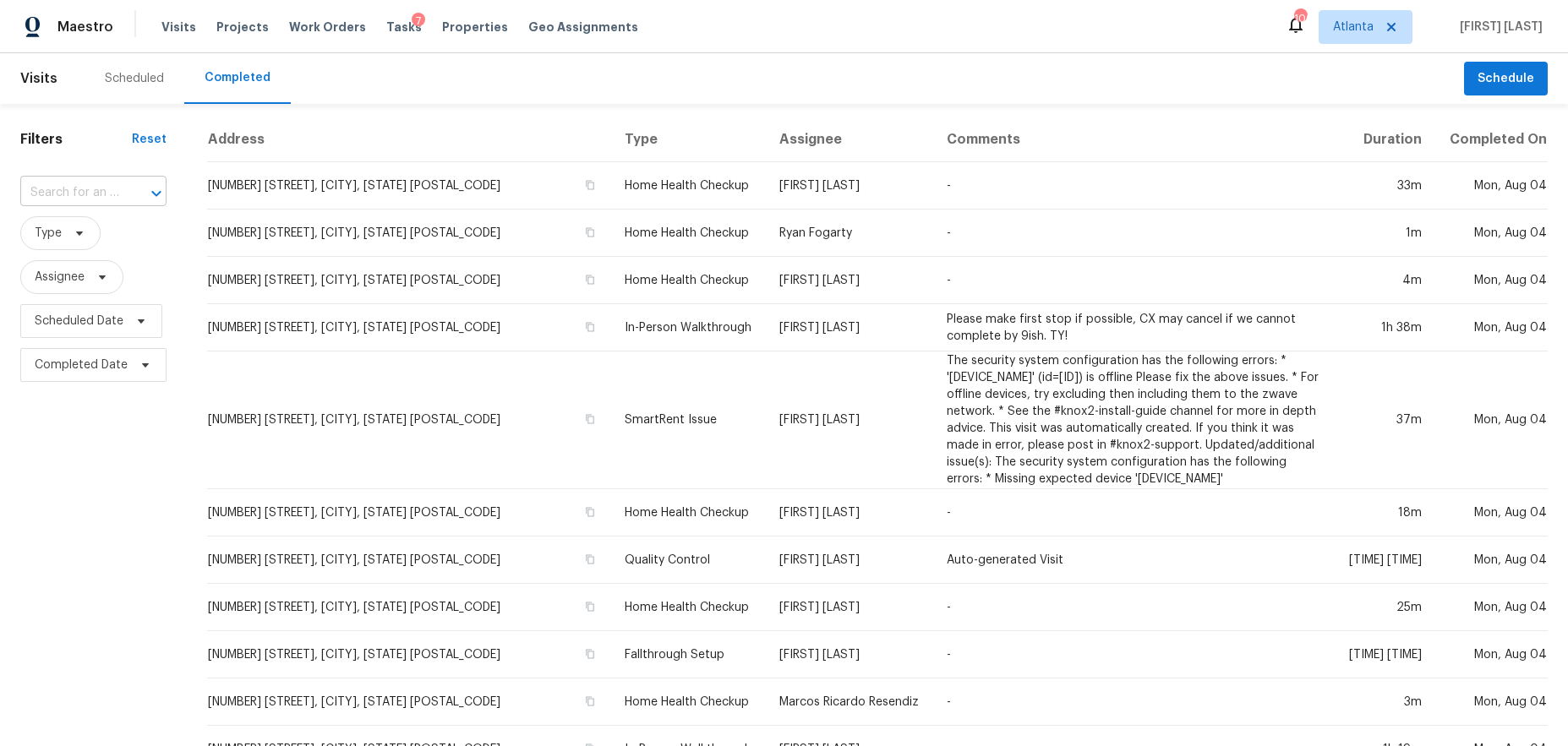 click at bounding box center (69, 193) 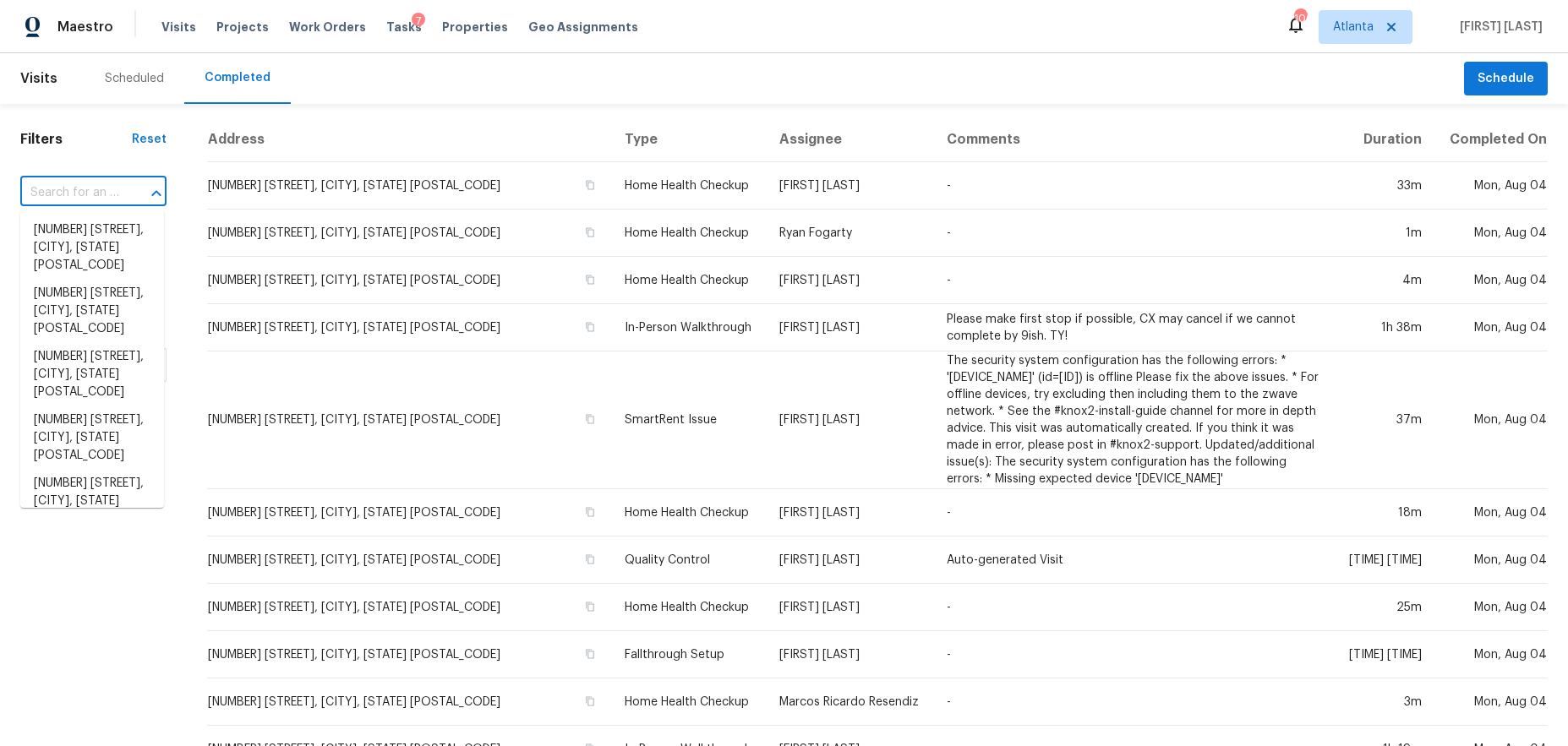 paste on "4136 Island View Ct, Decatur, GA 30034" 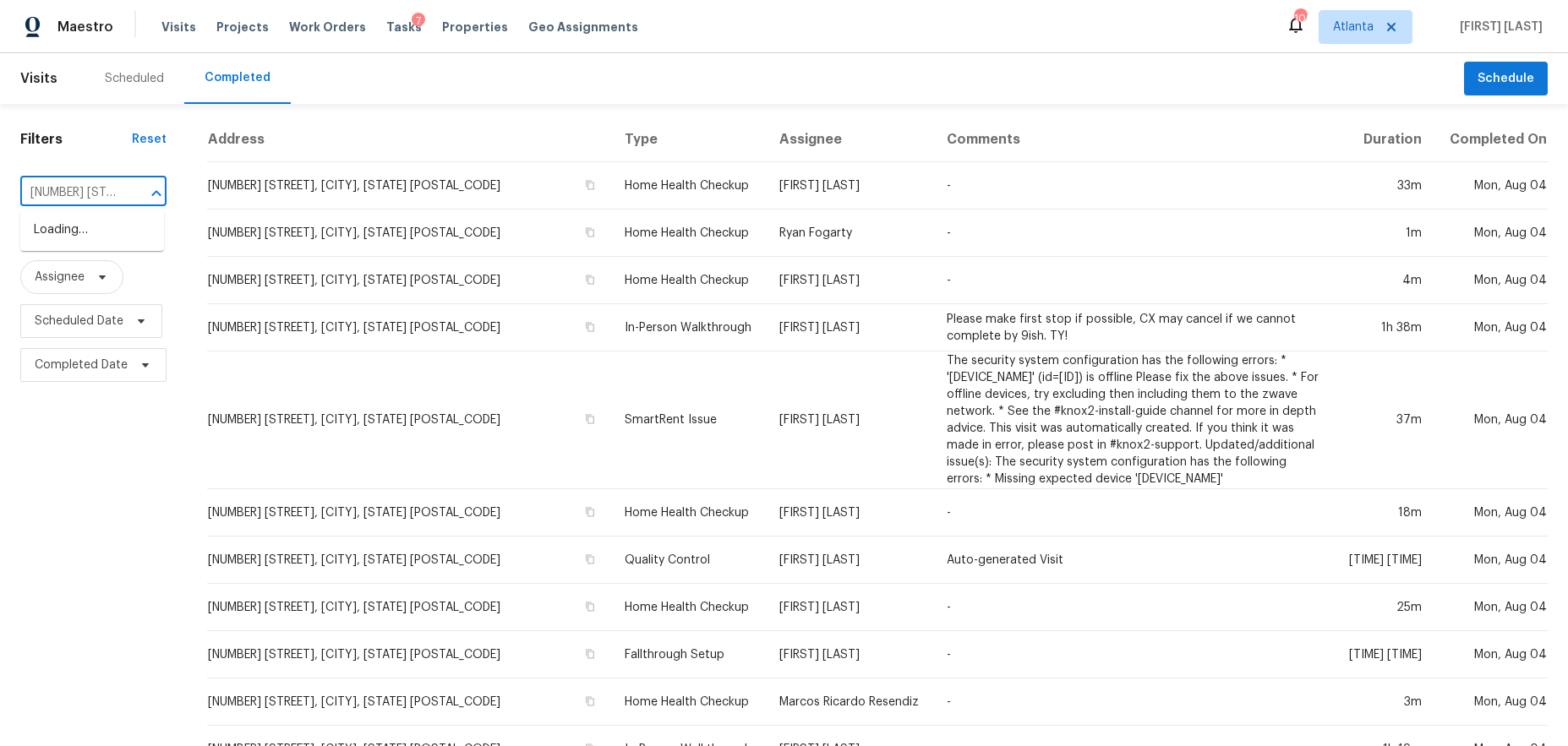 scroll, scrollTop: 0, scrollLeft: 135, axis: horizontal 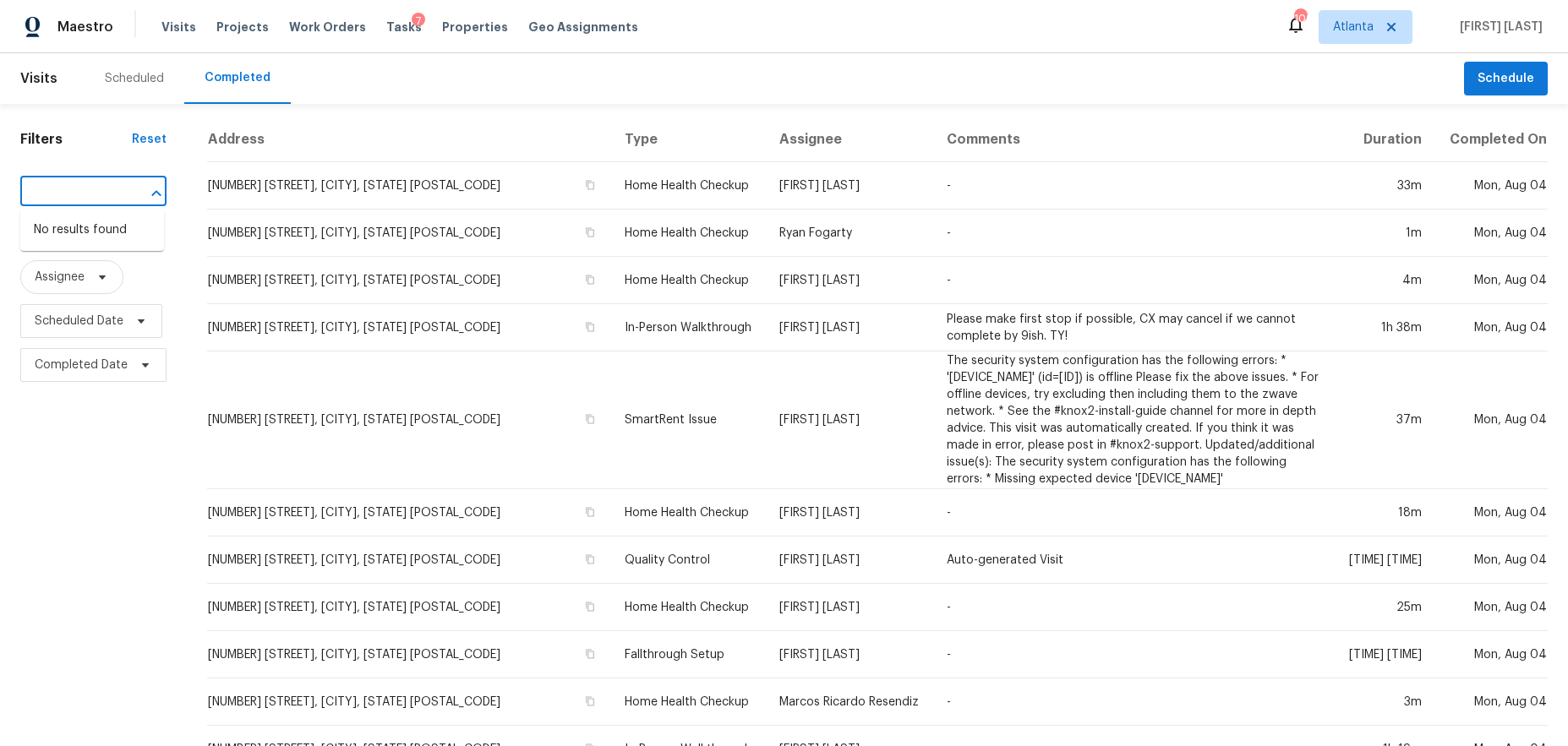 type on "4136 Island View Ct, Decatur, GA 30034" 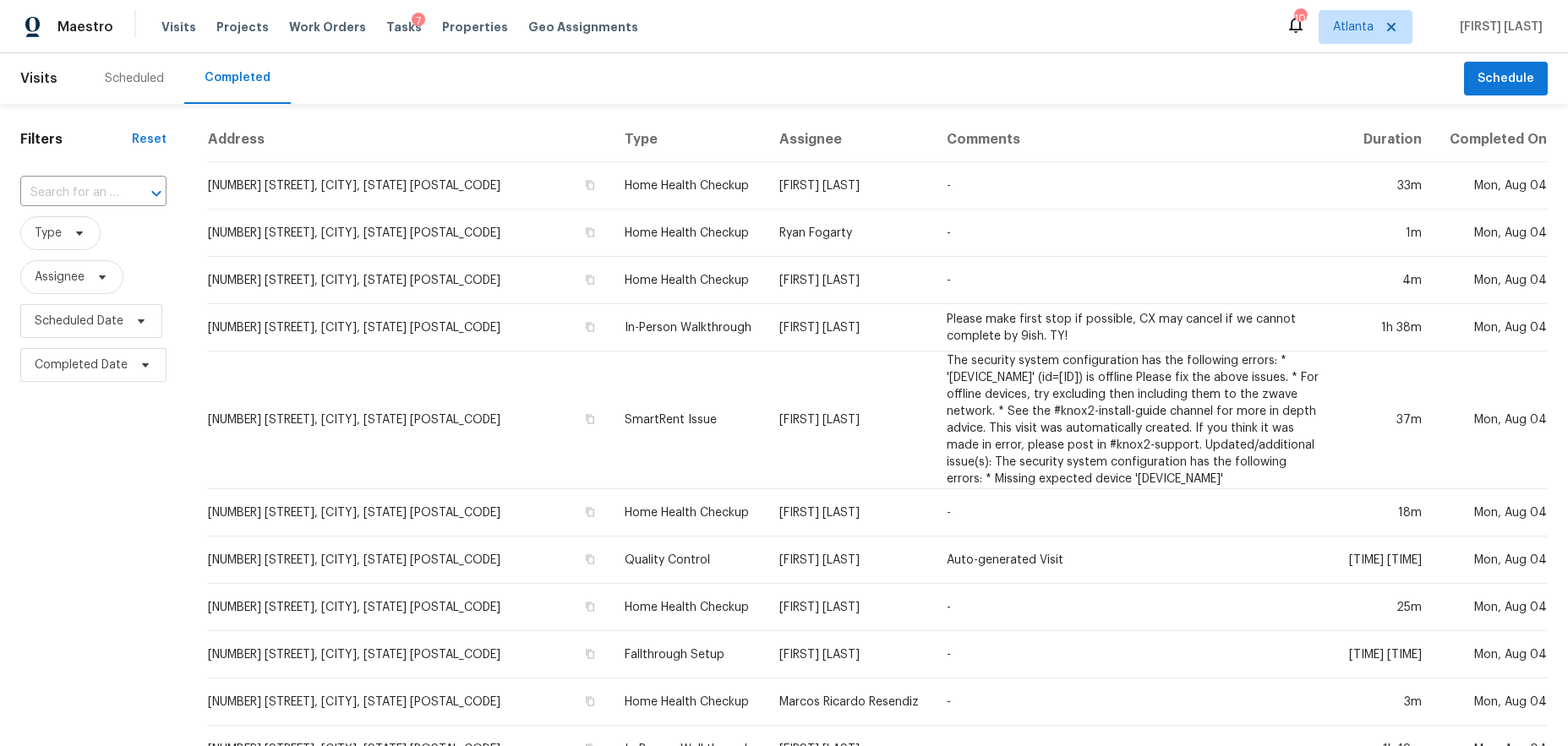 scroll, scrollTop: 0, scrollLeft: 0, axis: both 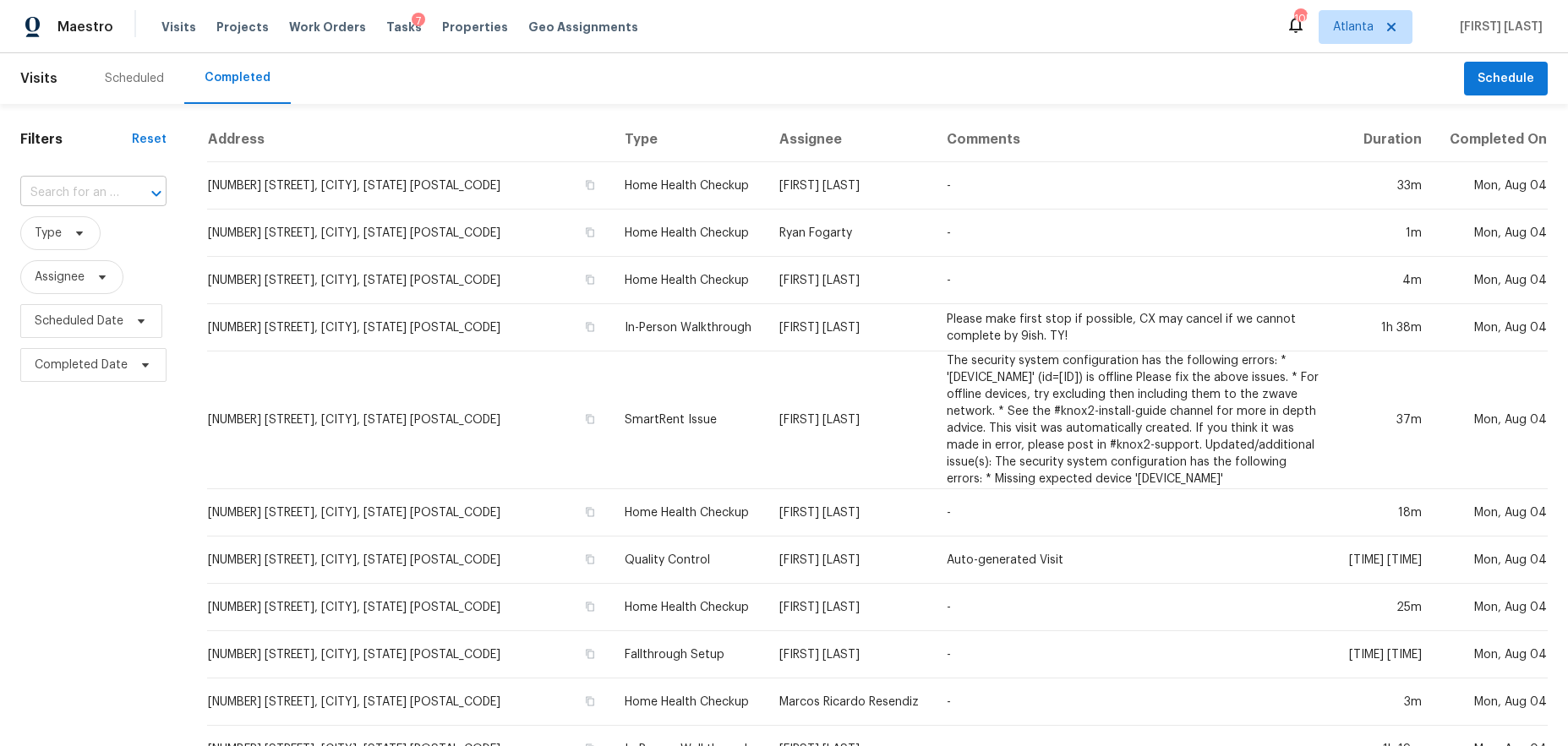 click at bounding box center (69, 193) 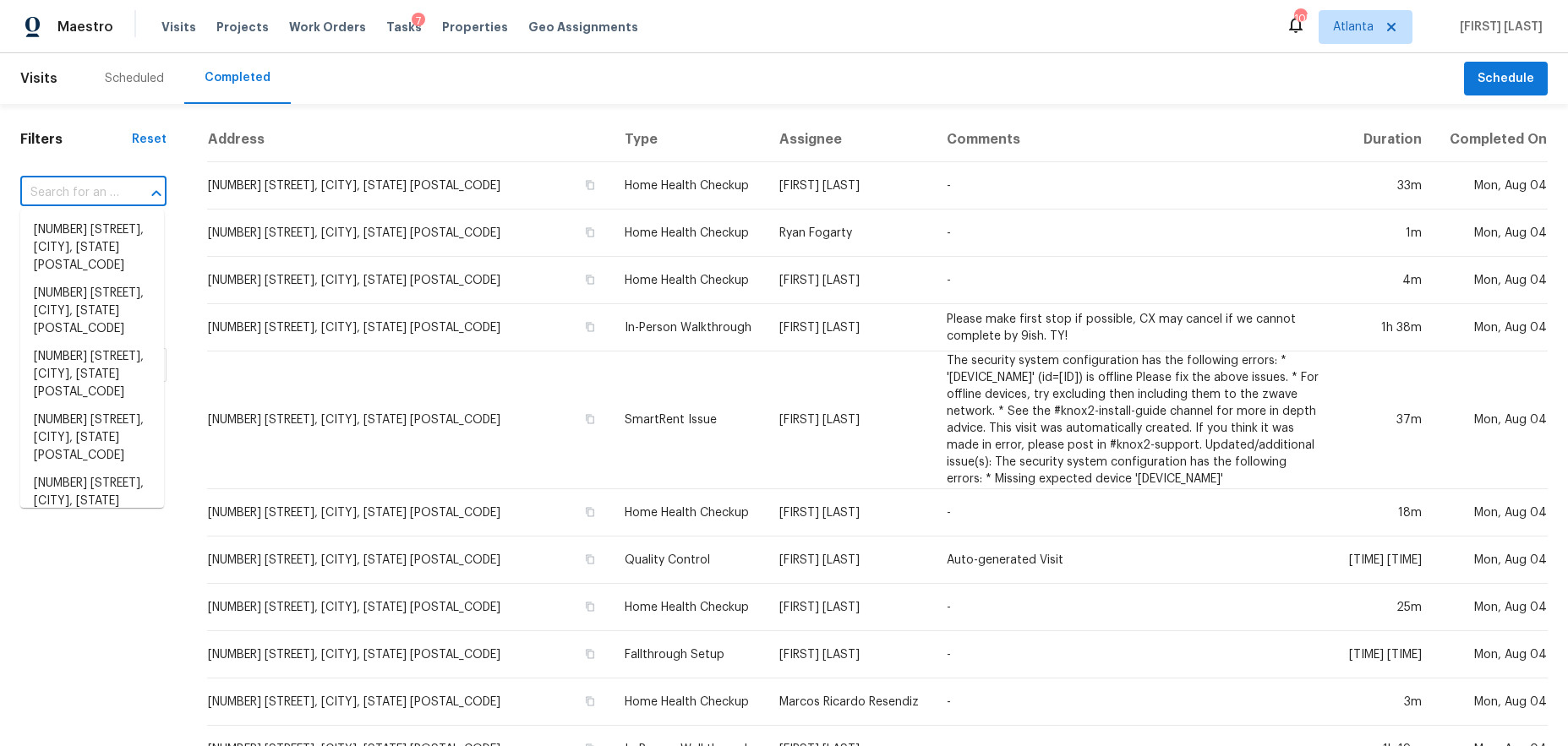 paste on "100 Oak Leaf Dr, Stockbridge, GA 30281" 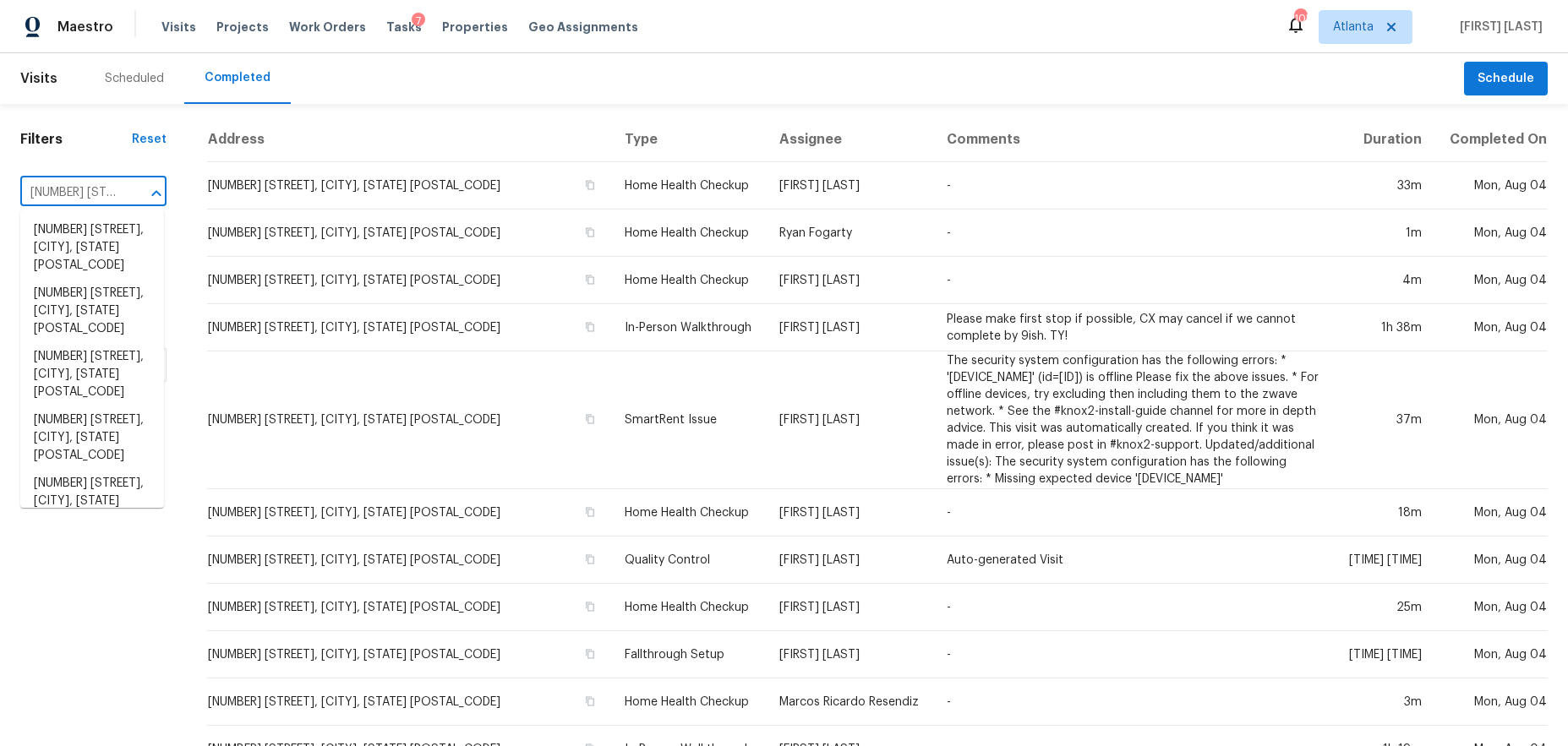 scroll, scrollTop: 0, scrollLeft: 135, axis: horizontal 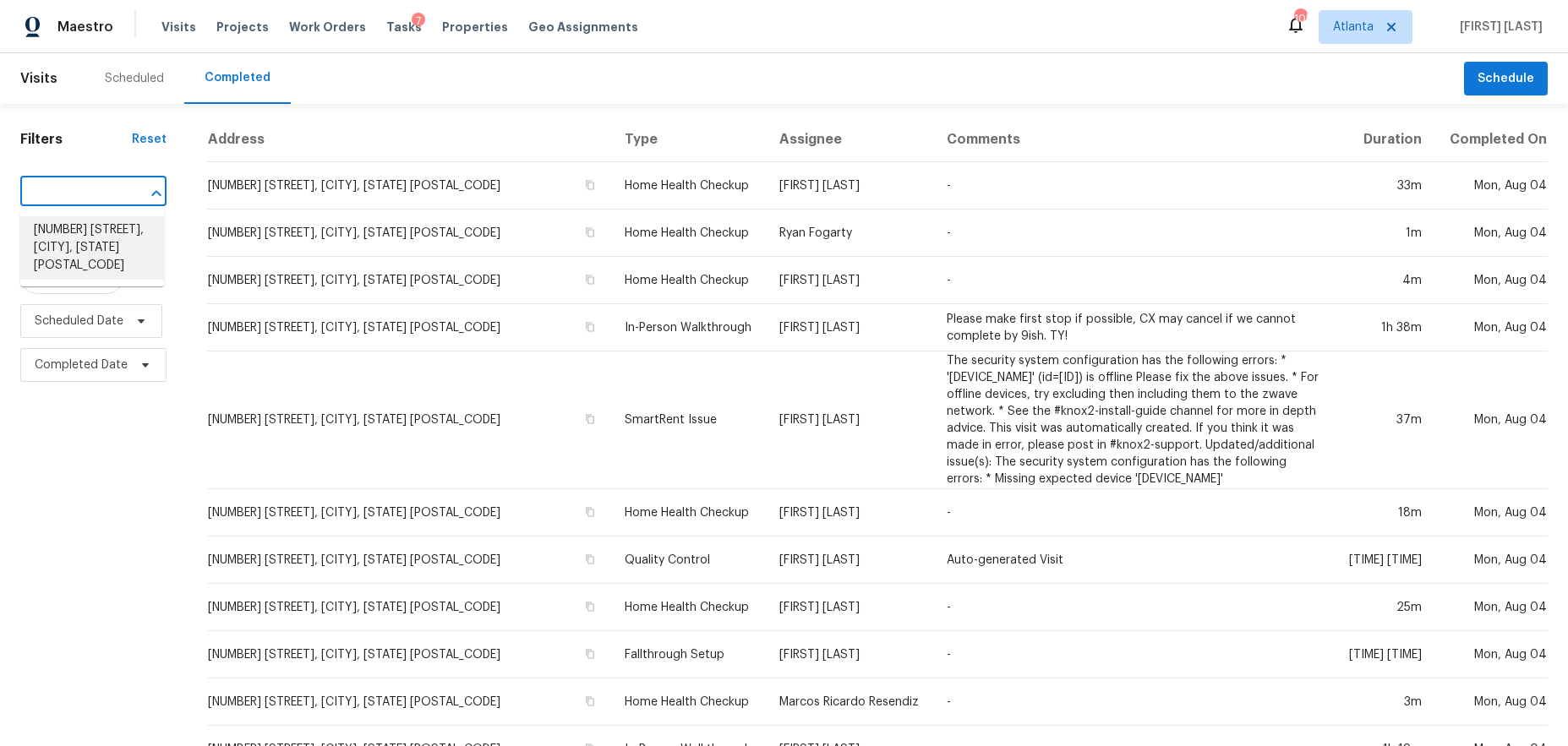 click on "100 Oak Leaf Dr, Stockbridge, GA 30281" at bounding box center (92, 248) 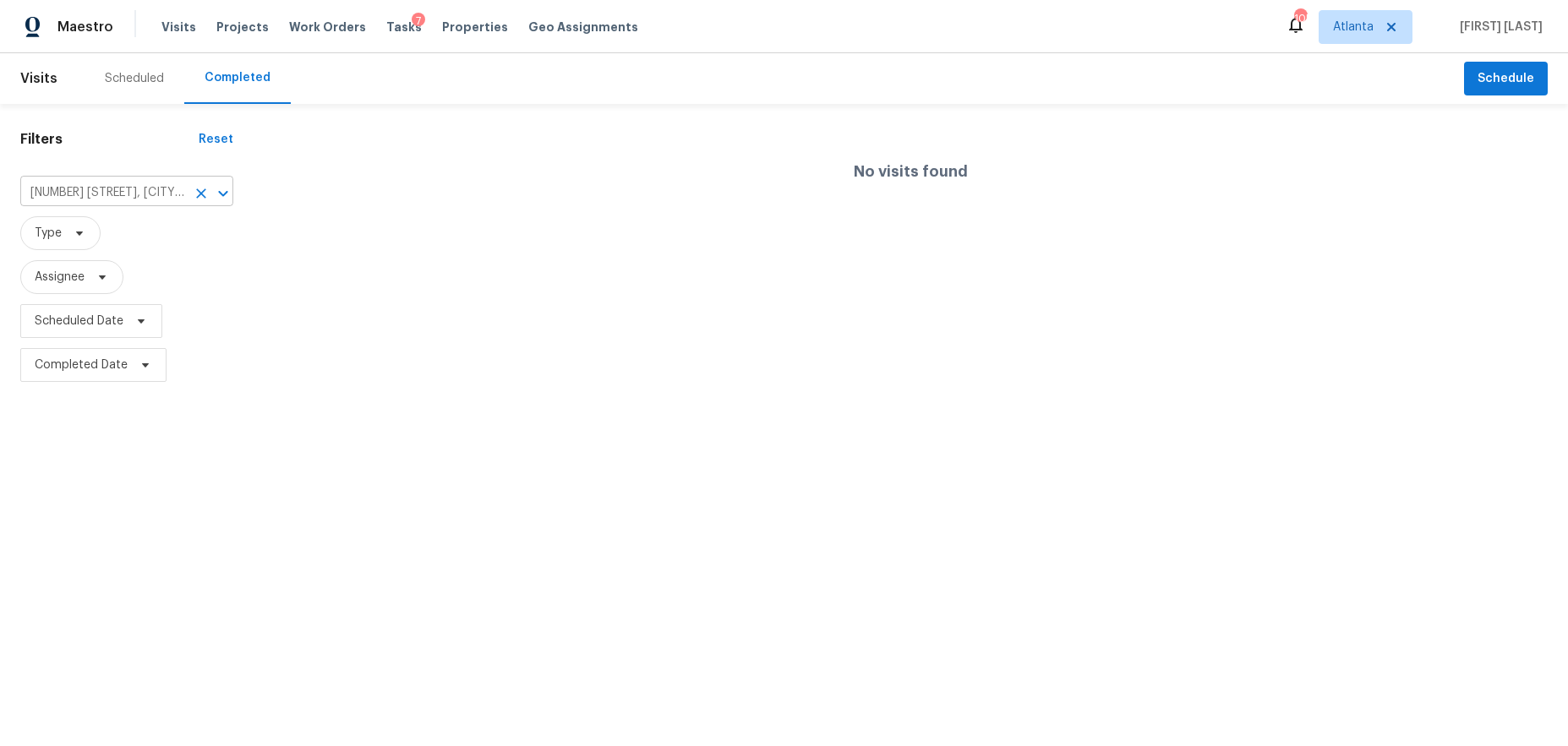 click on "100 Oak Leaf Dr, Stockbridge, GA 30281" at bounding box center (103, 193) 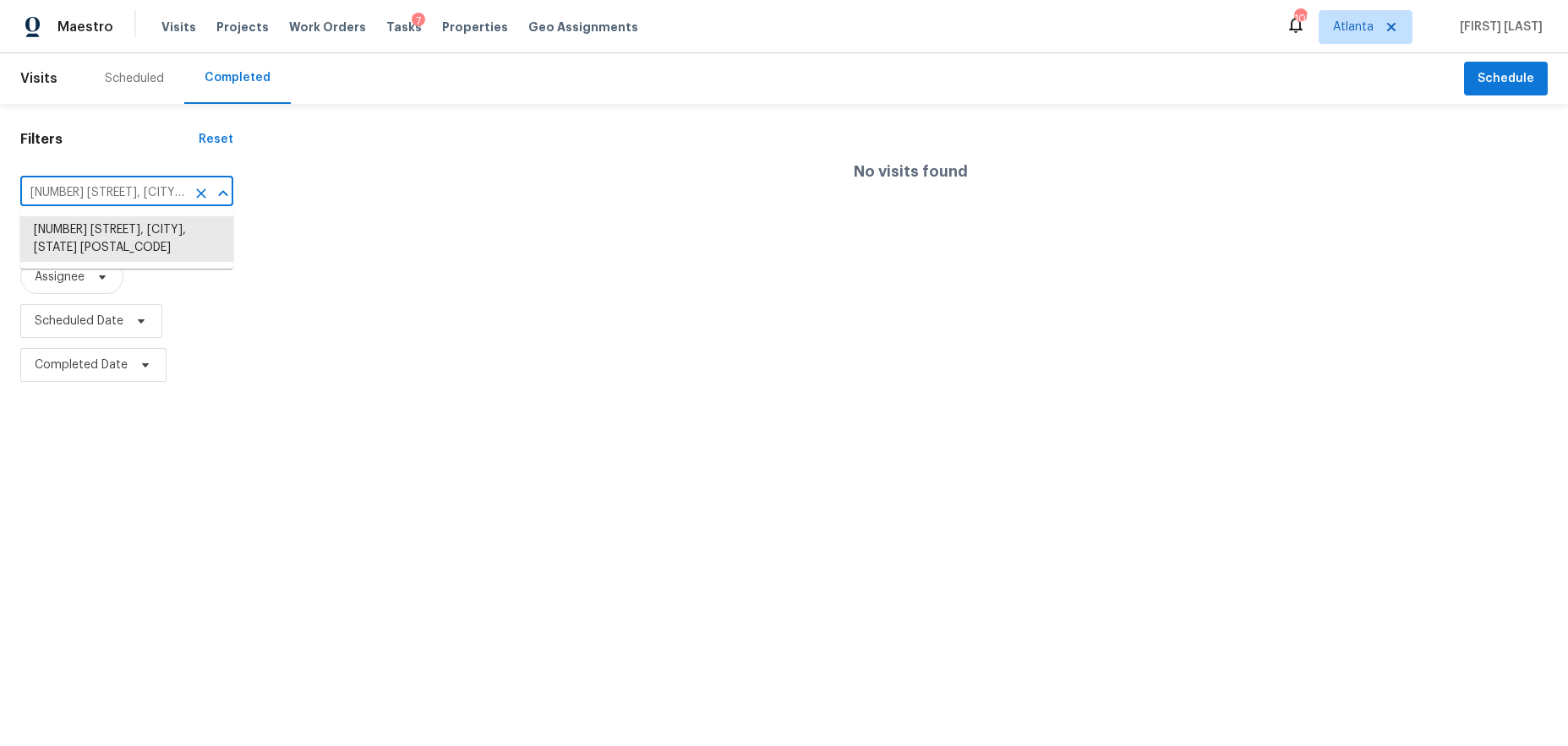 click on "100 Oak Leaf Dr, Stockbridge, GA 30281" at bounding box center (103, 193) 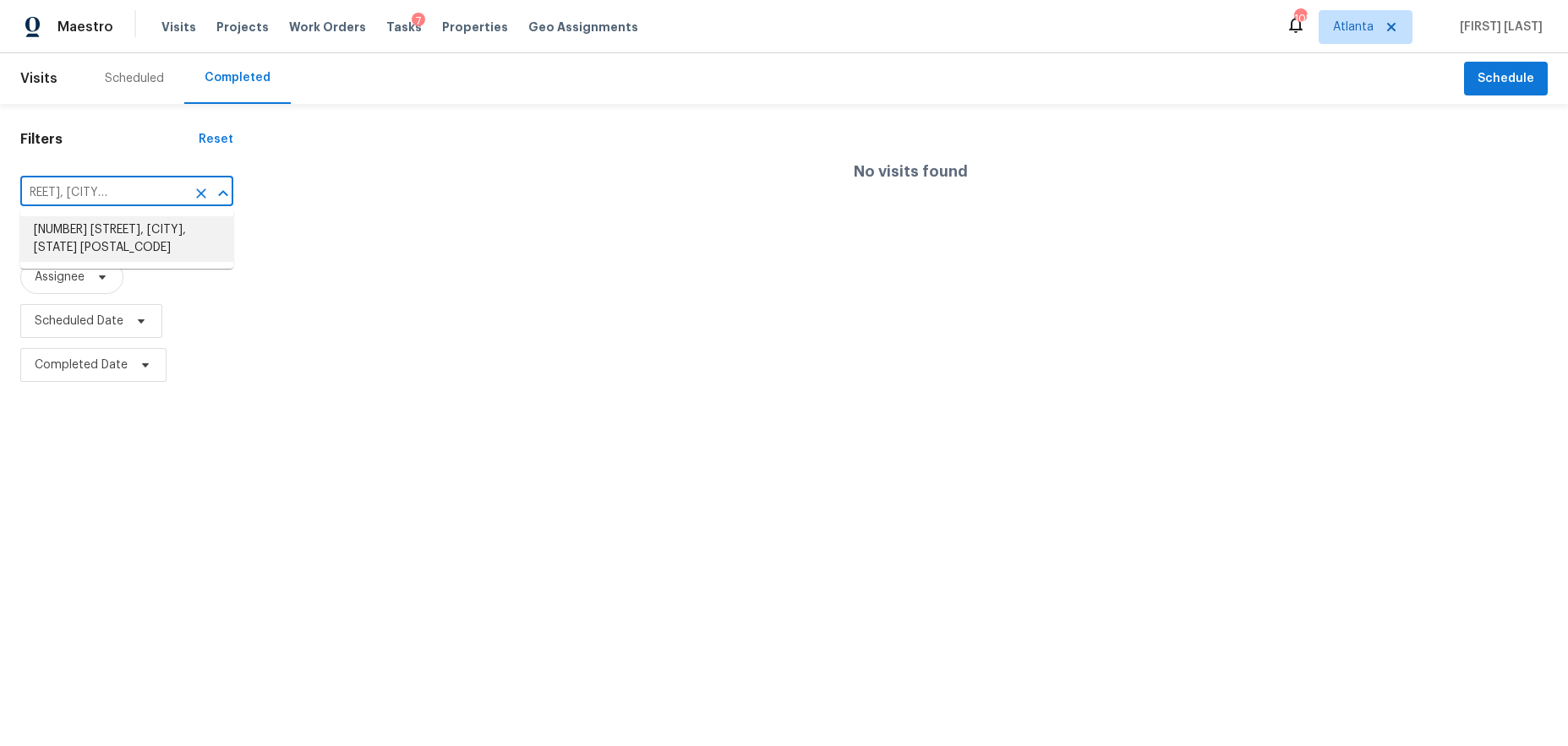 click on "3768 Windy Hill Dr SE, Conyers, GA 30013" at bounding box center (127, 239) 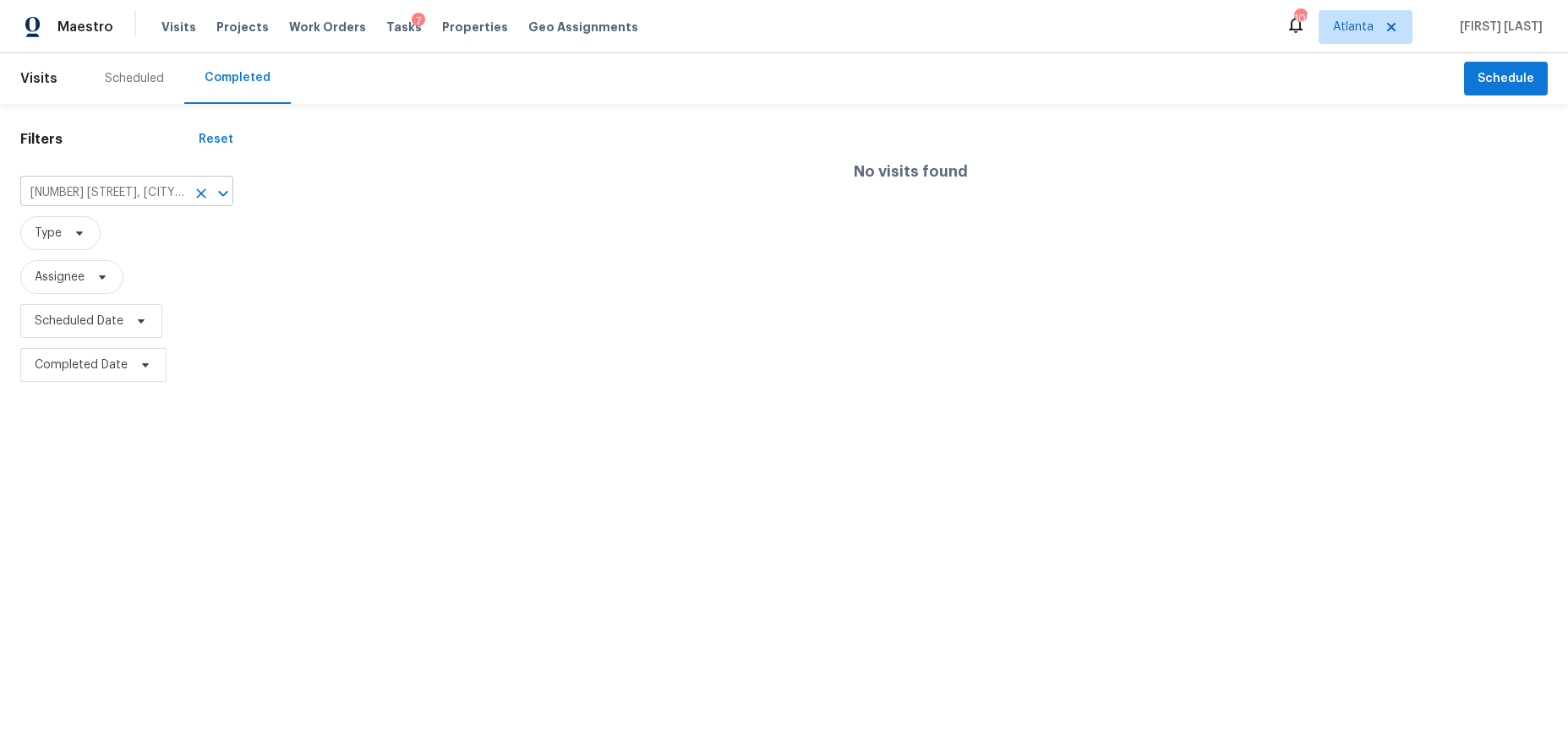 click on "3768 Windy Hill Dr SE, Conyers, GA 30013" at bounding box center (103, 193) 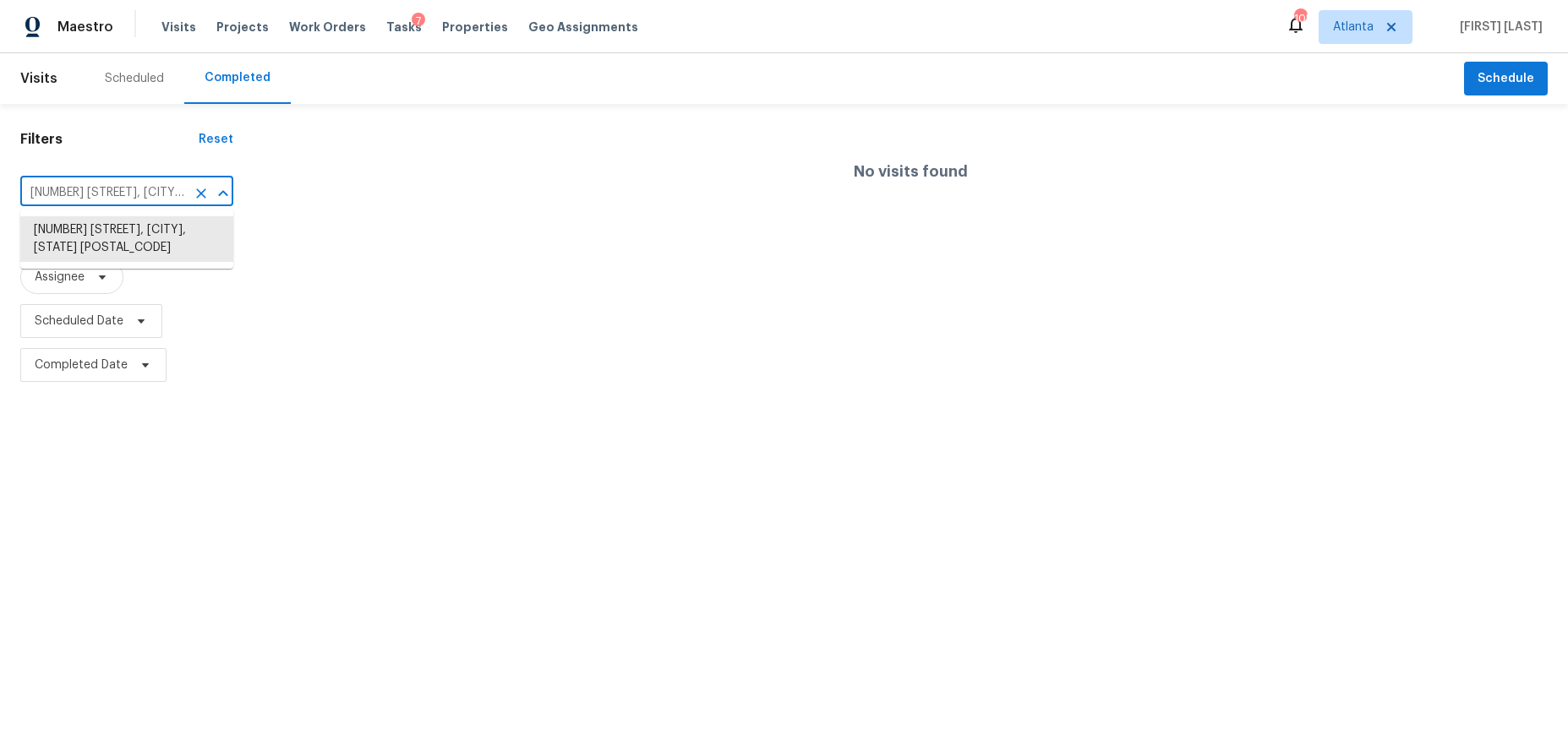 paste on "157 Victoria Sta, Woodstock, GA 30189" 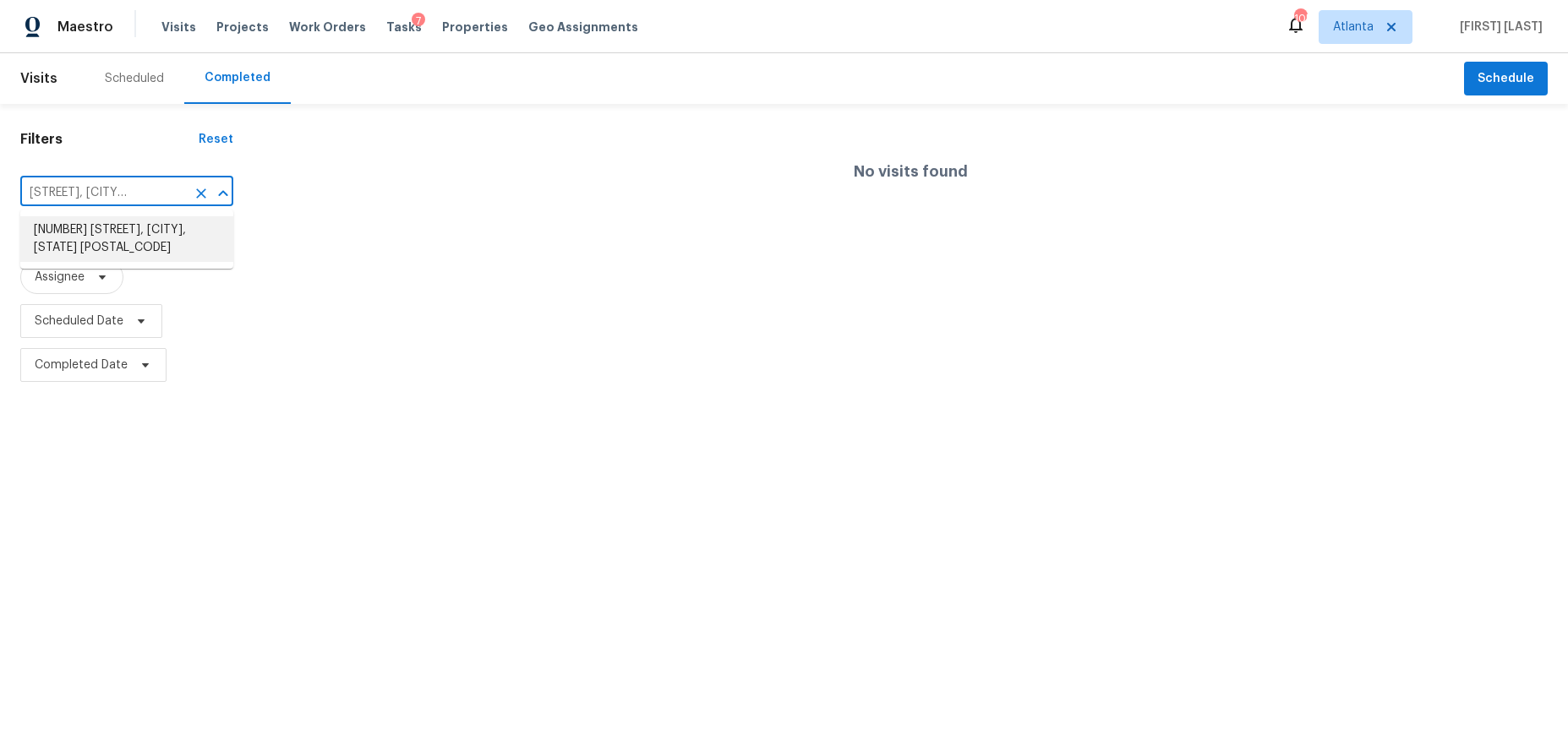 click on "157 Victoria Sta, Woodstock, GA 30189" at bounding box center [127, 239] 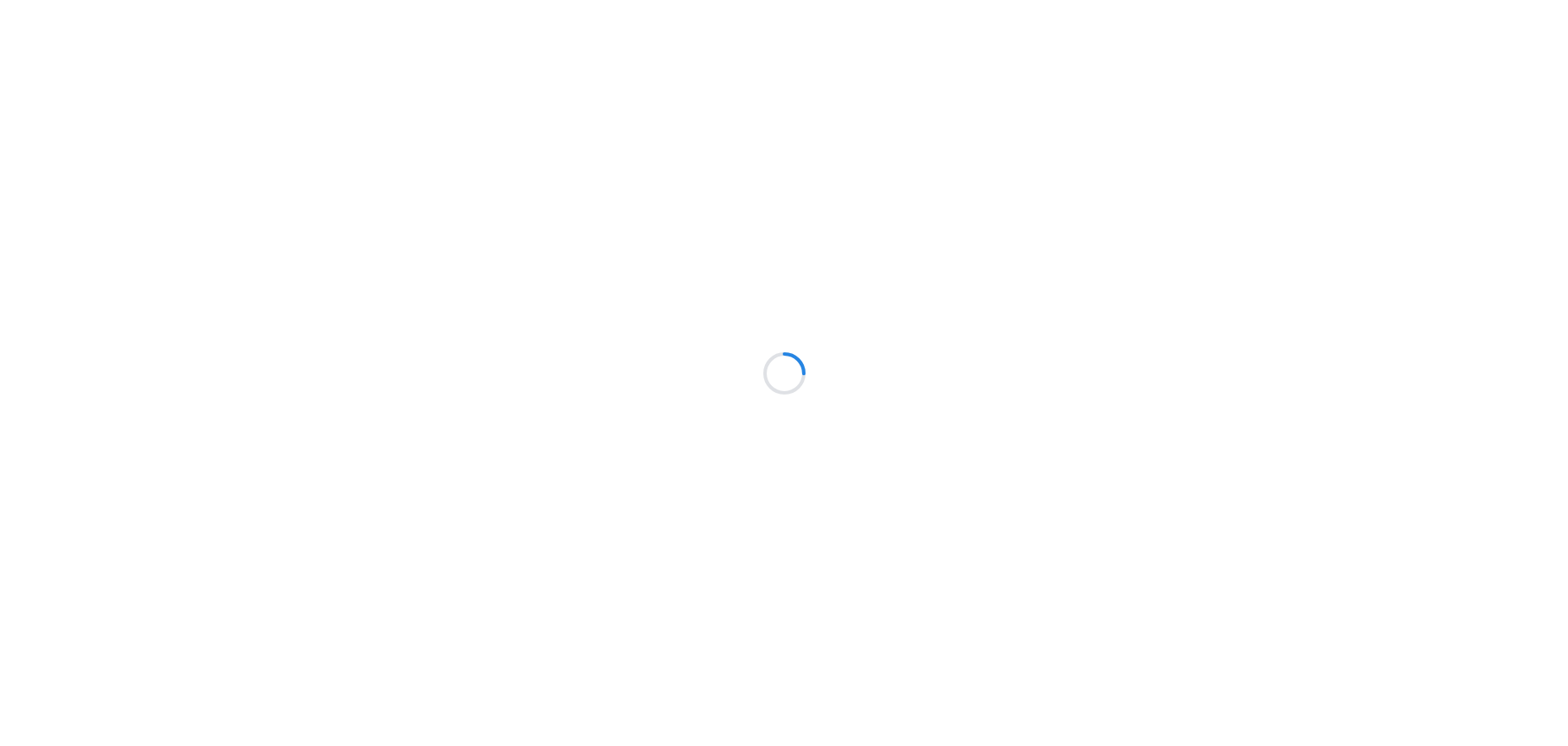 scroll, scrollTop: 0, scrollLeft: 0, axis: both 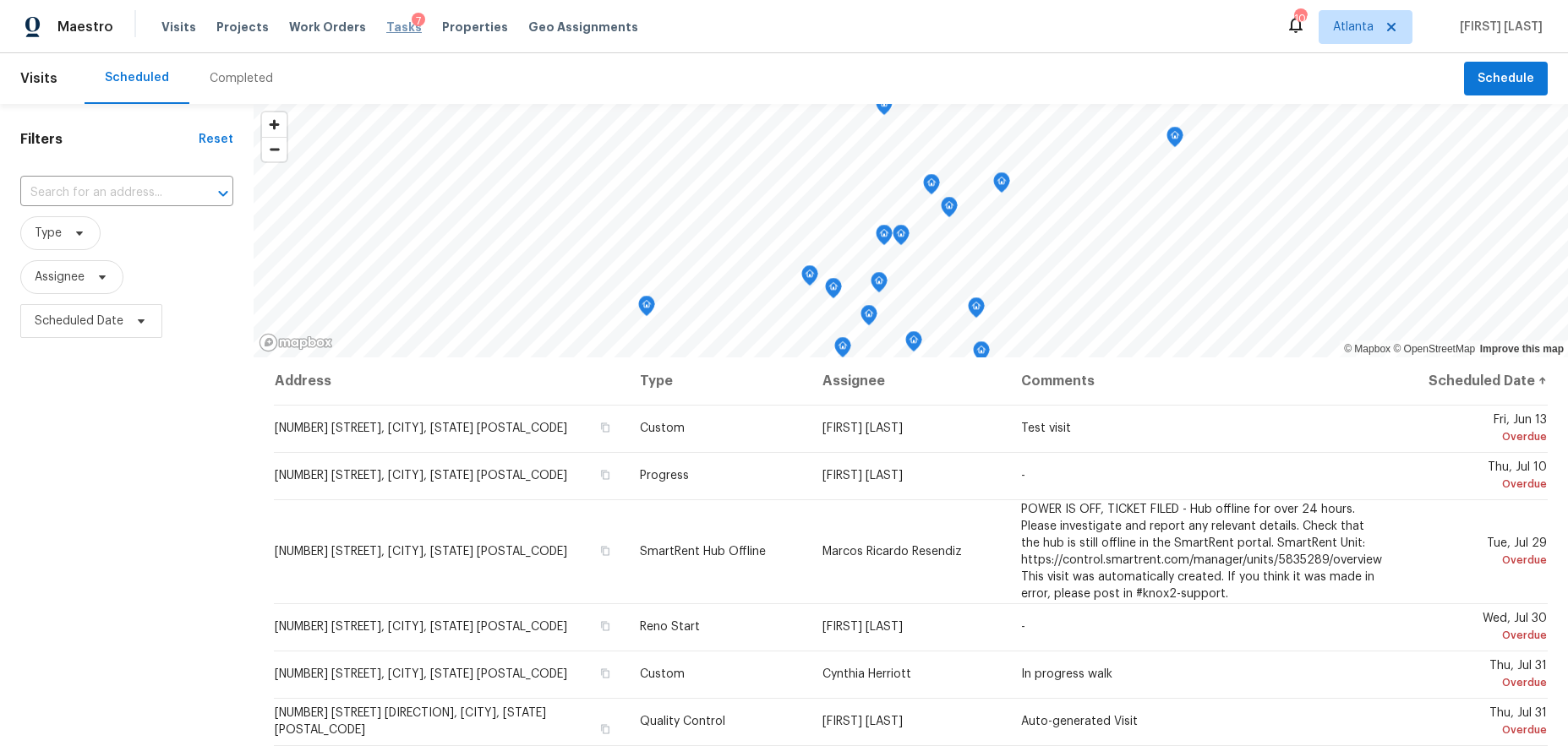 click on "Tasks" at bounding box center (404, 27) 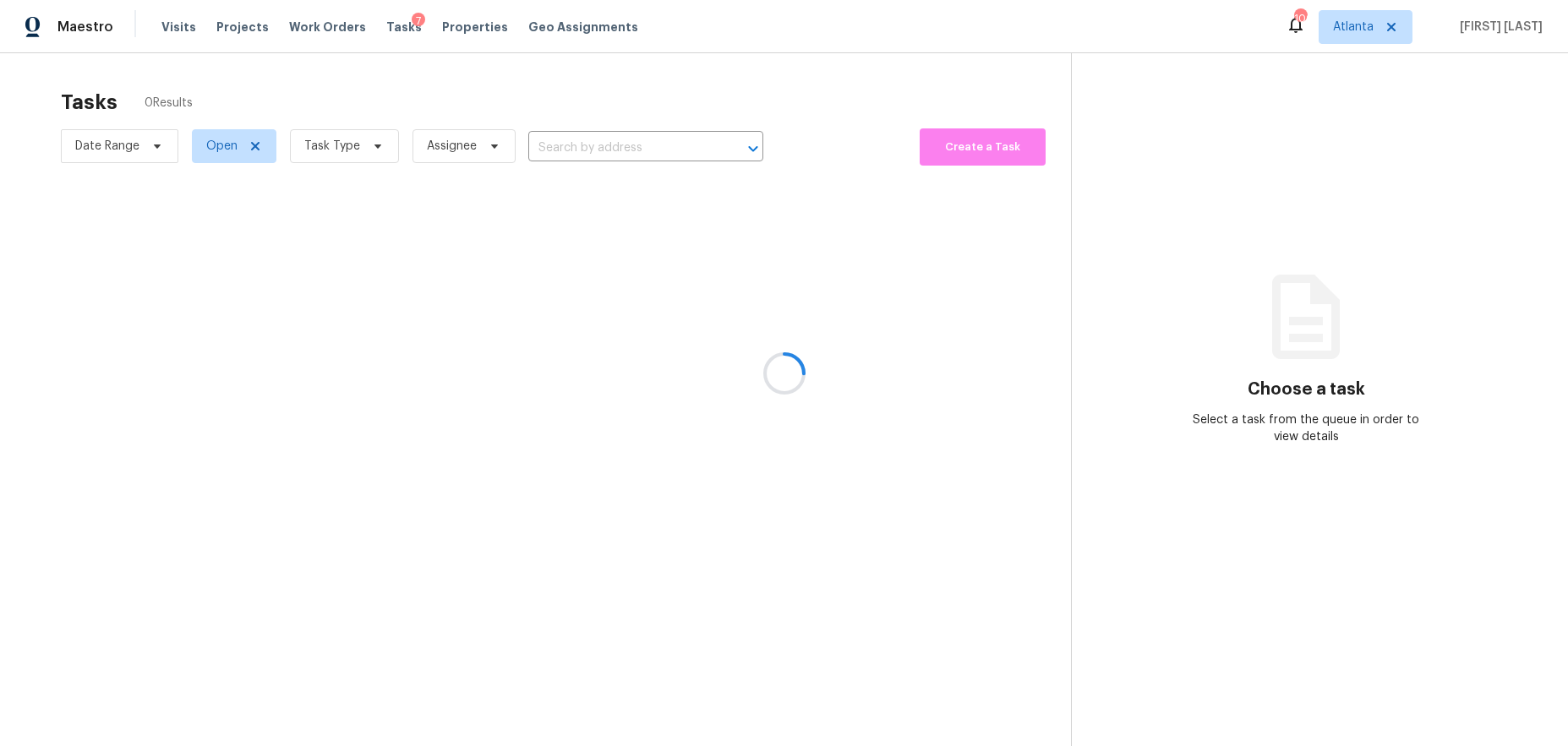 click at bounding box center [784, 373] 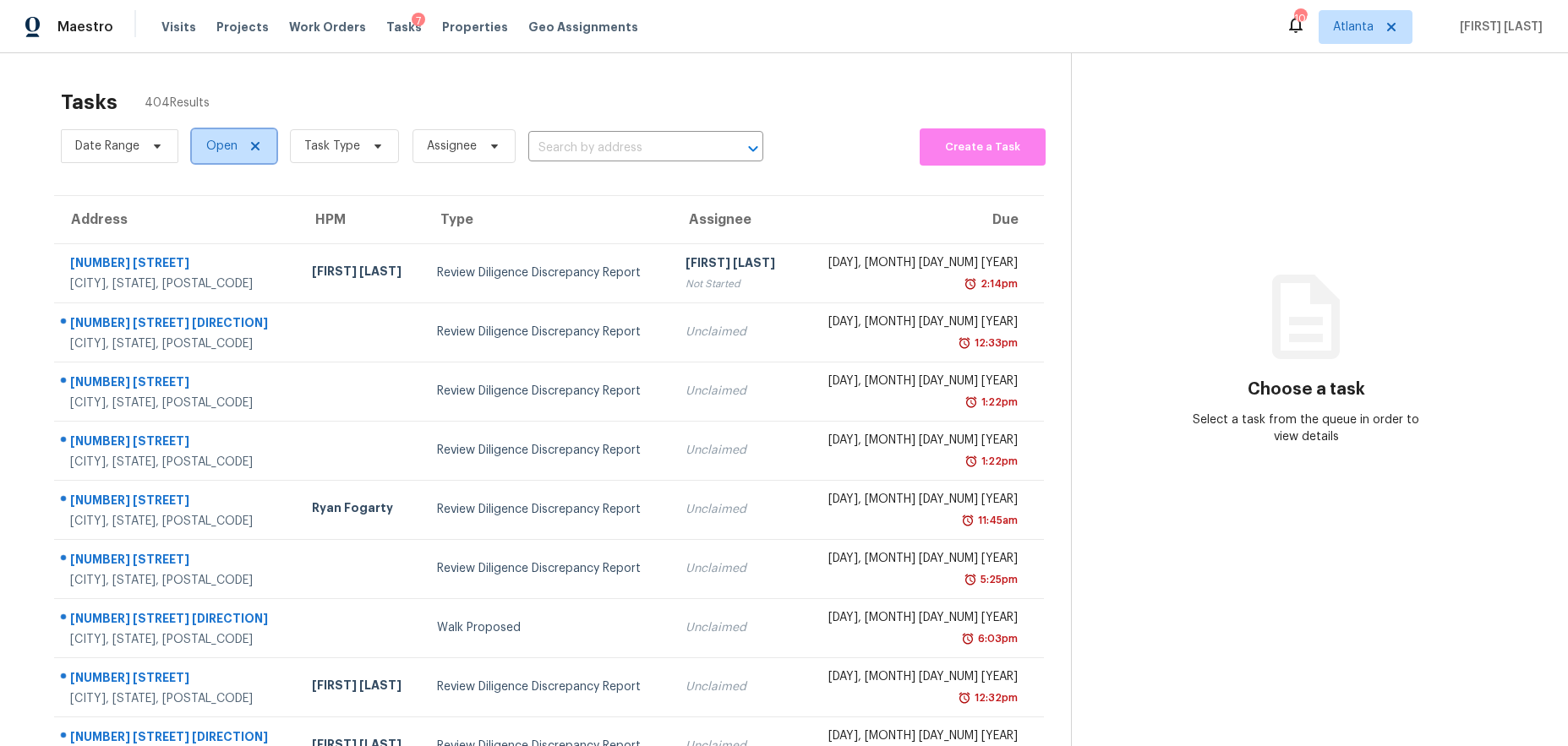 click 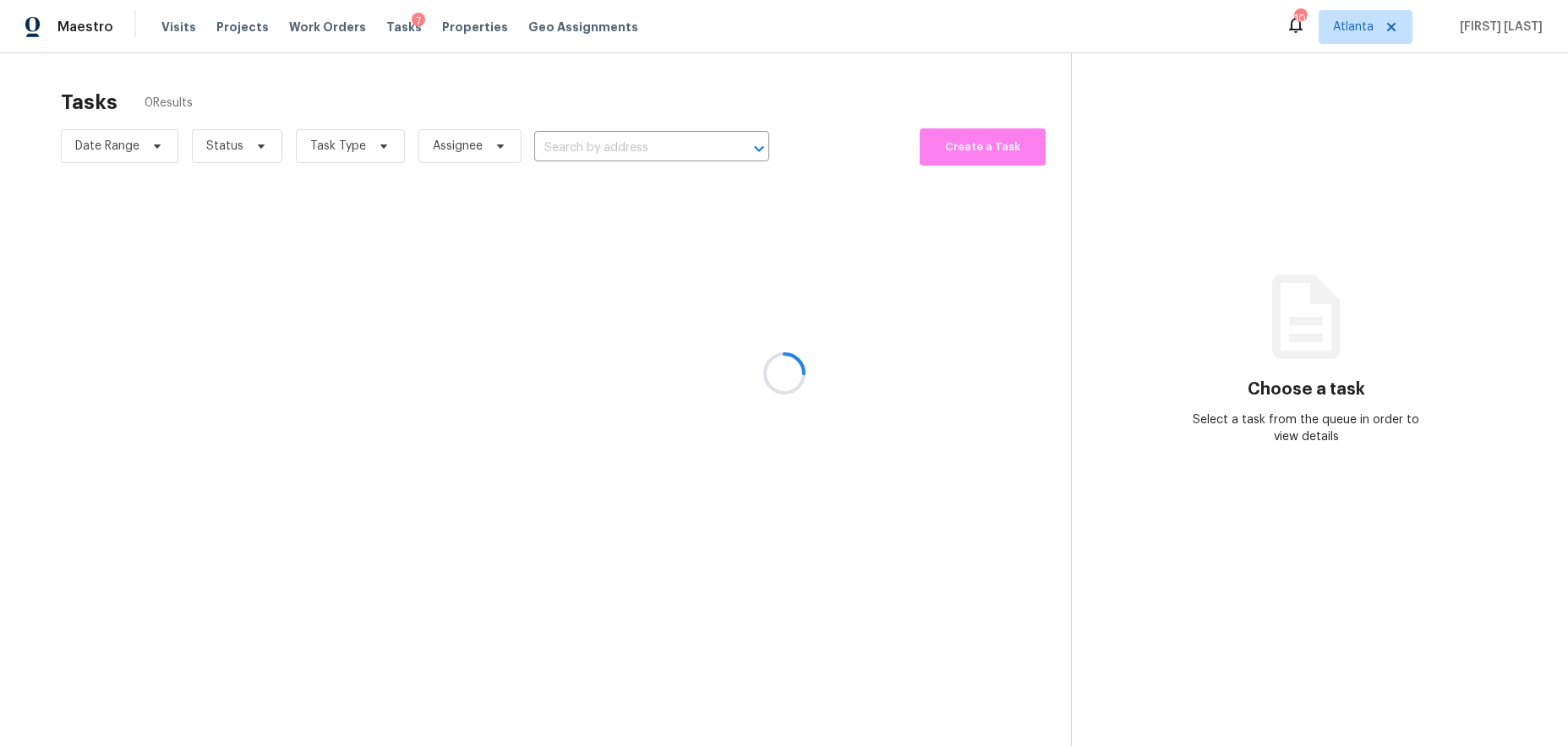 click at bounding box center (784, 373) 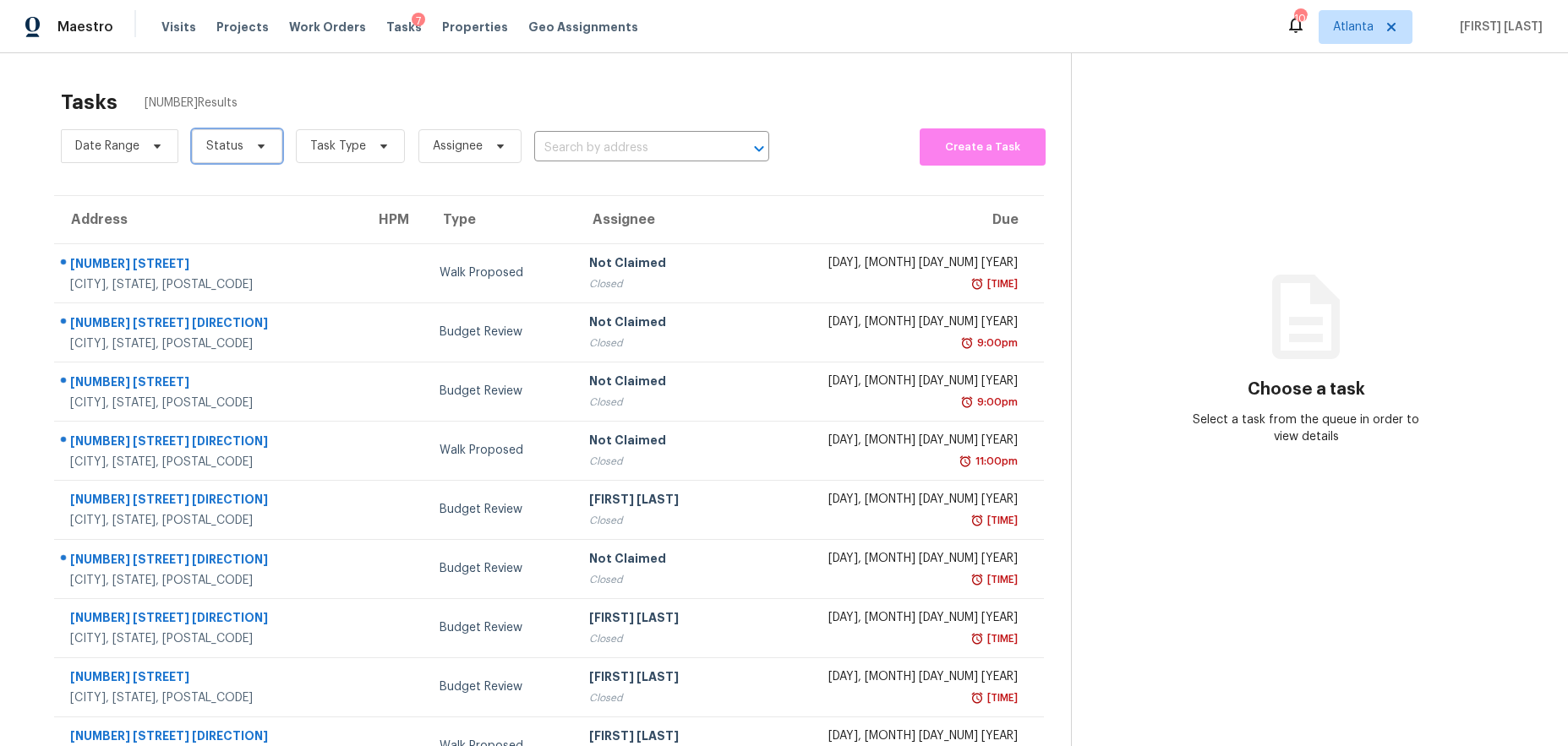 click 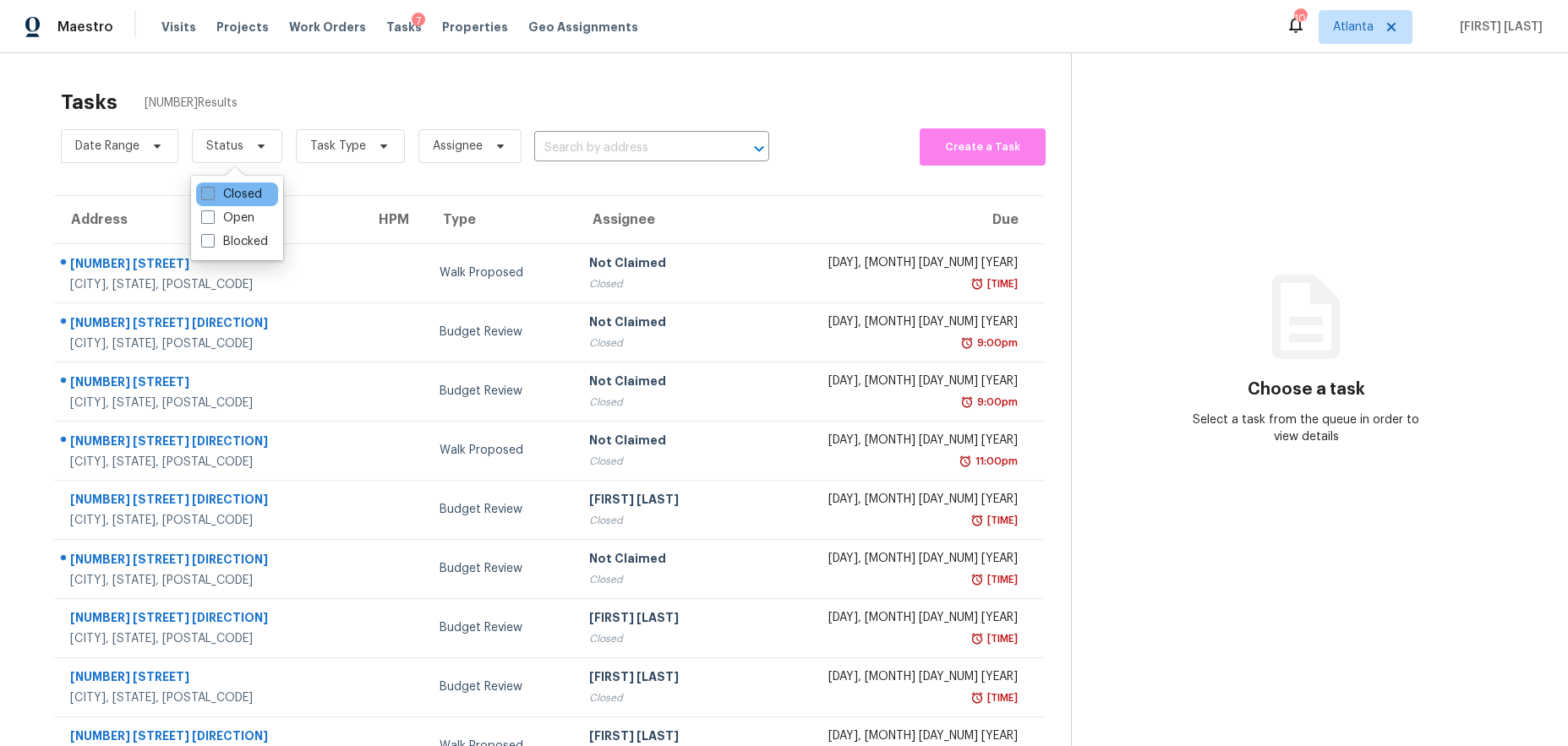 click at bounding box center [208, 193] 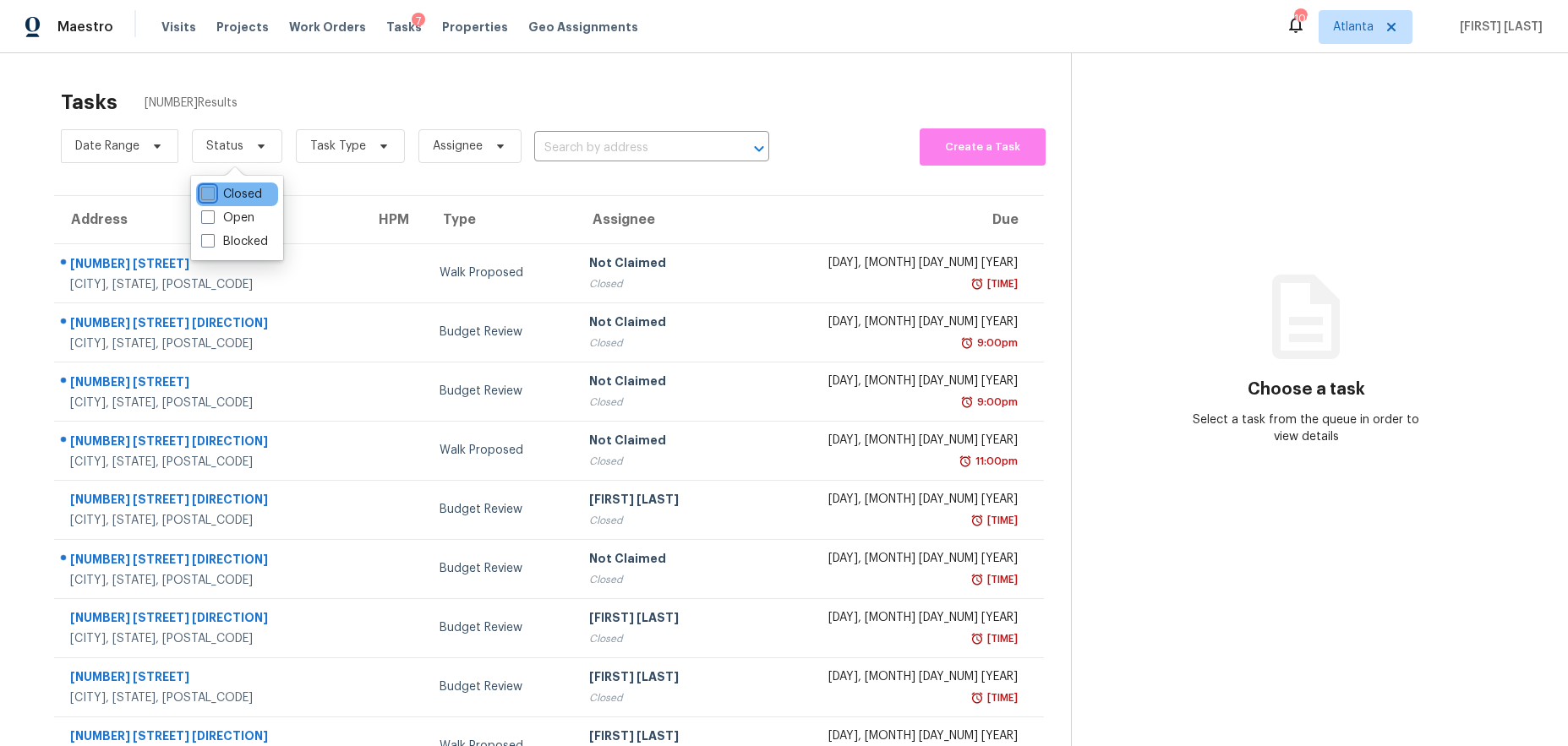 click on "Closed" at bounding box center (206, 191) 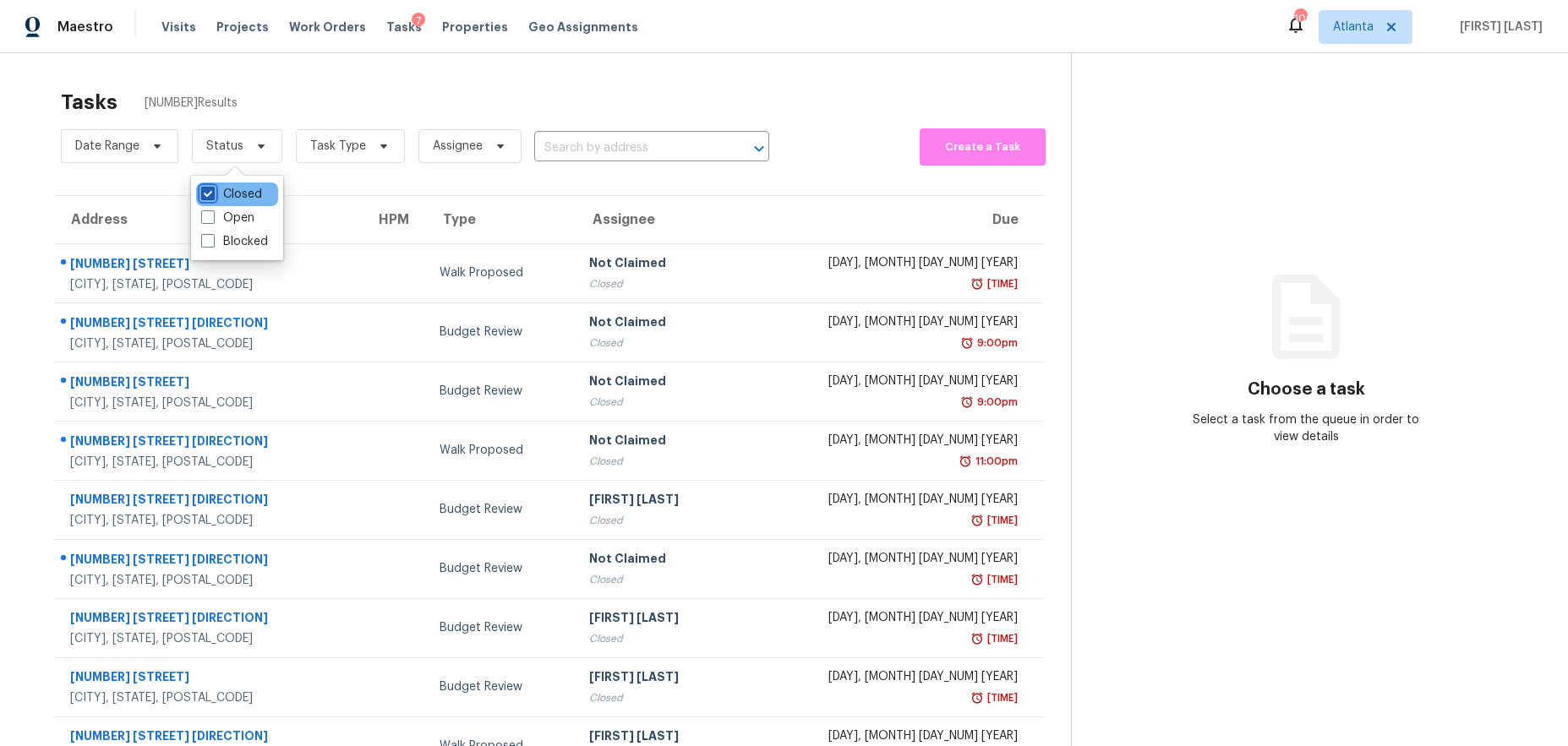 checkbox on "true" 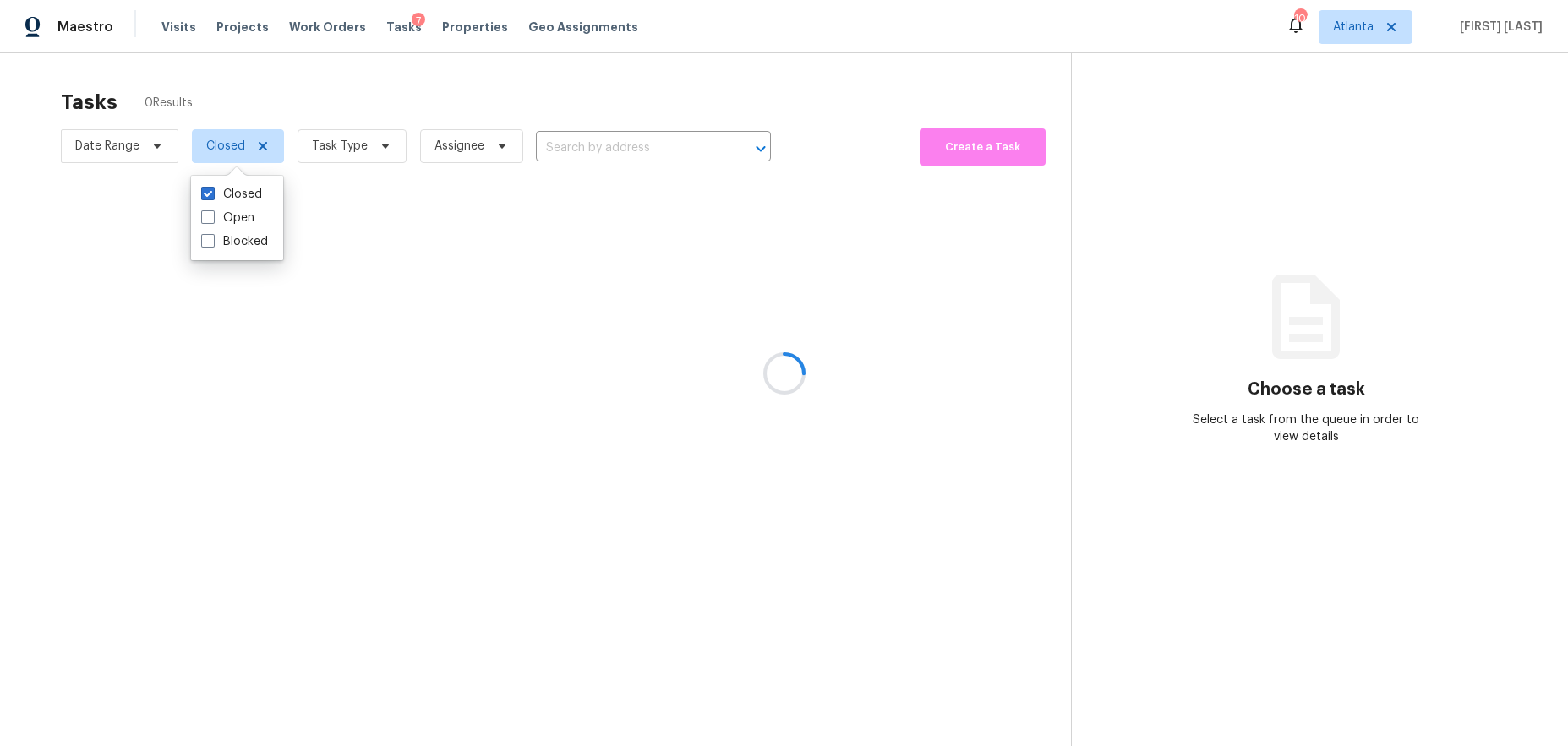 click at bounding box center [784, 373] 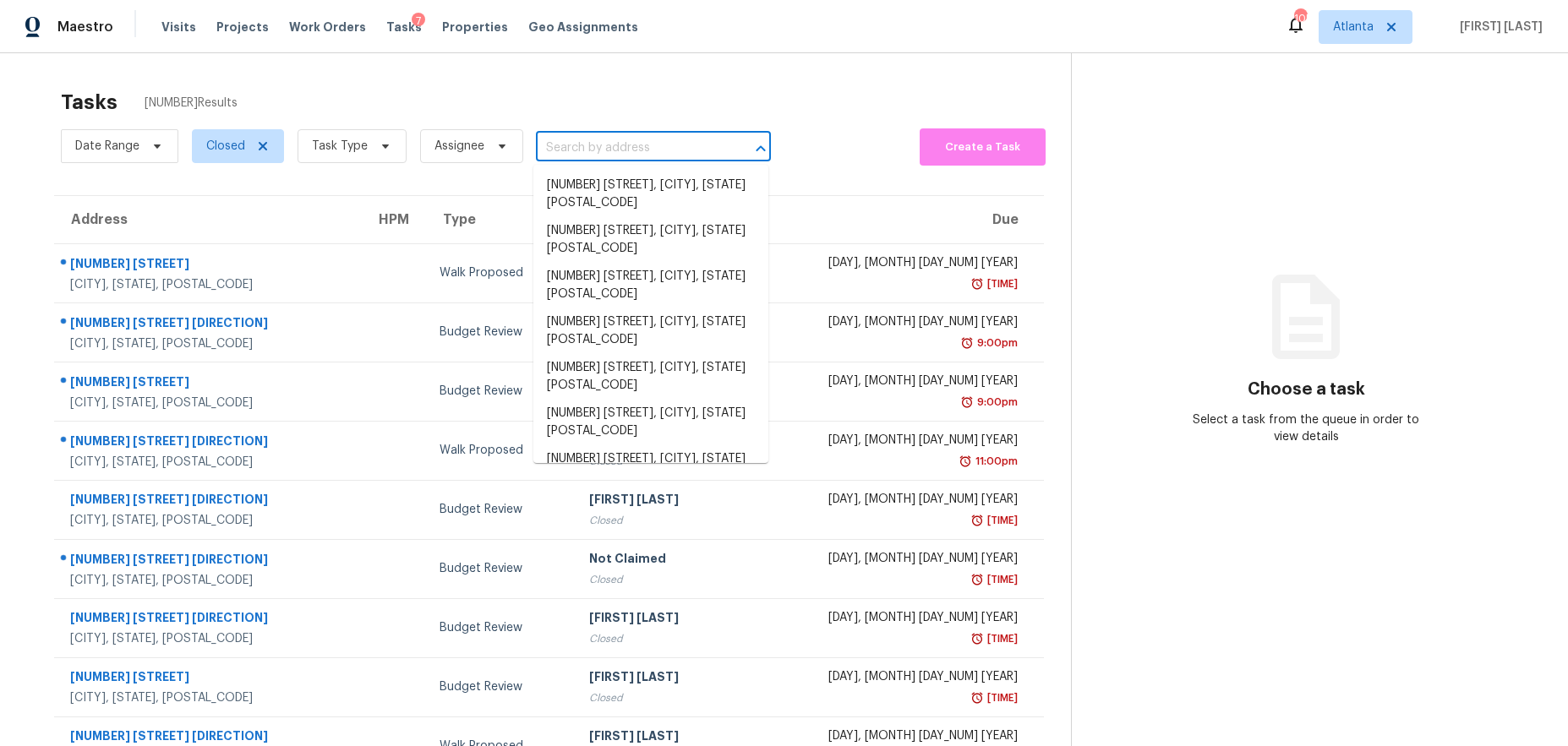 click at bounding box center [630, 148] 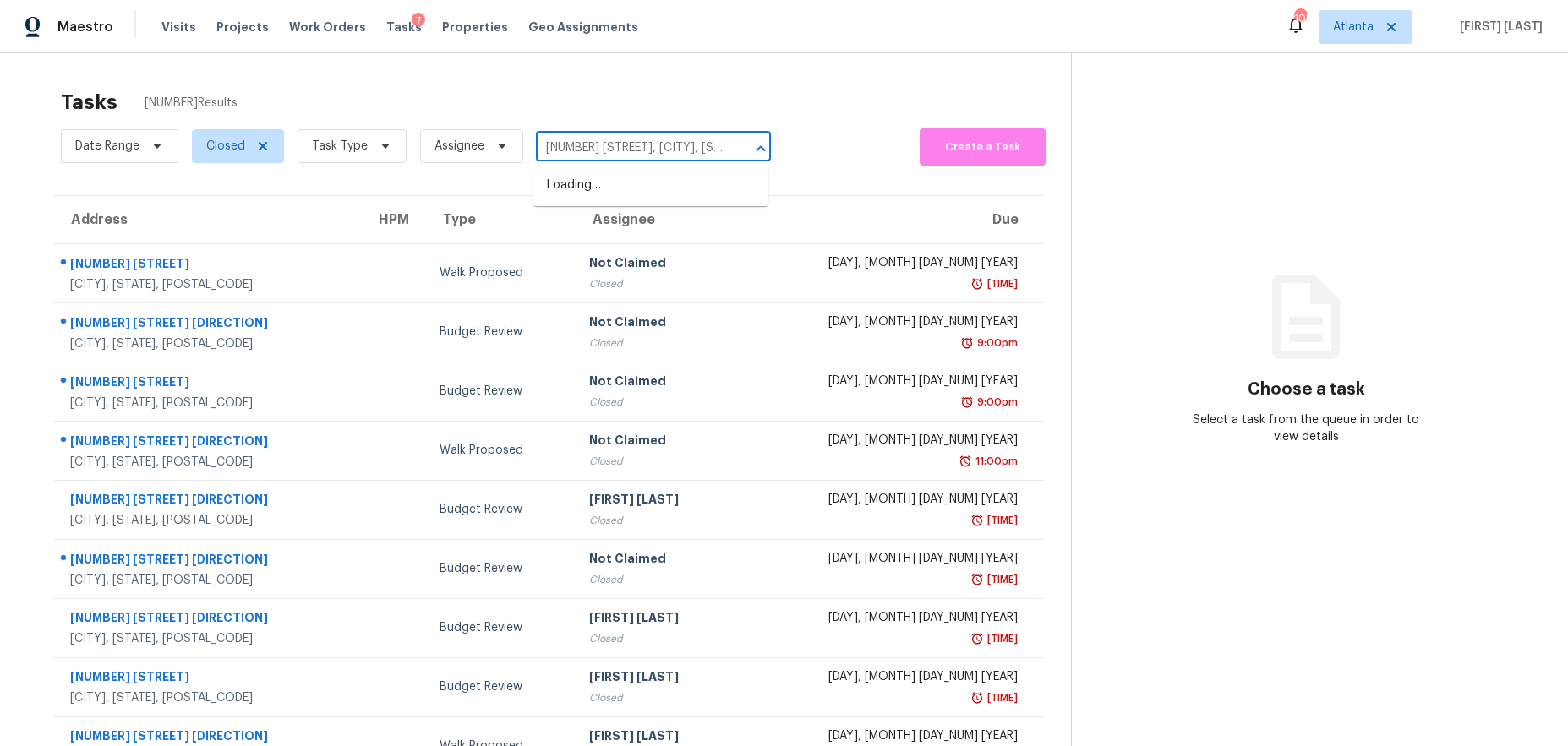 scroll, scrollTop: 0, scrollLeft: 44, axis: horizontal 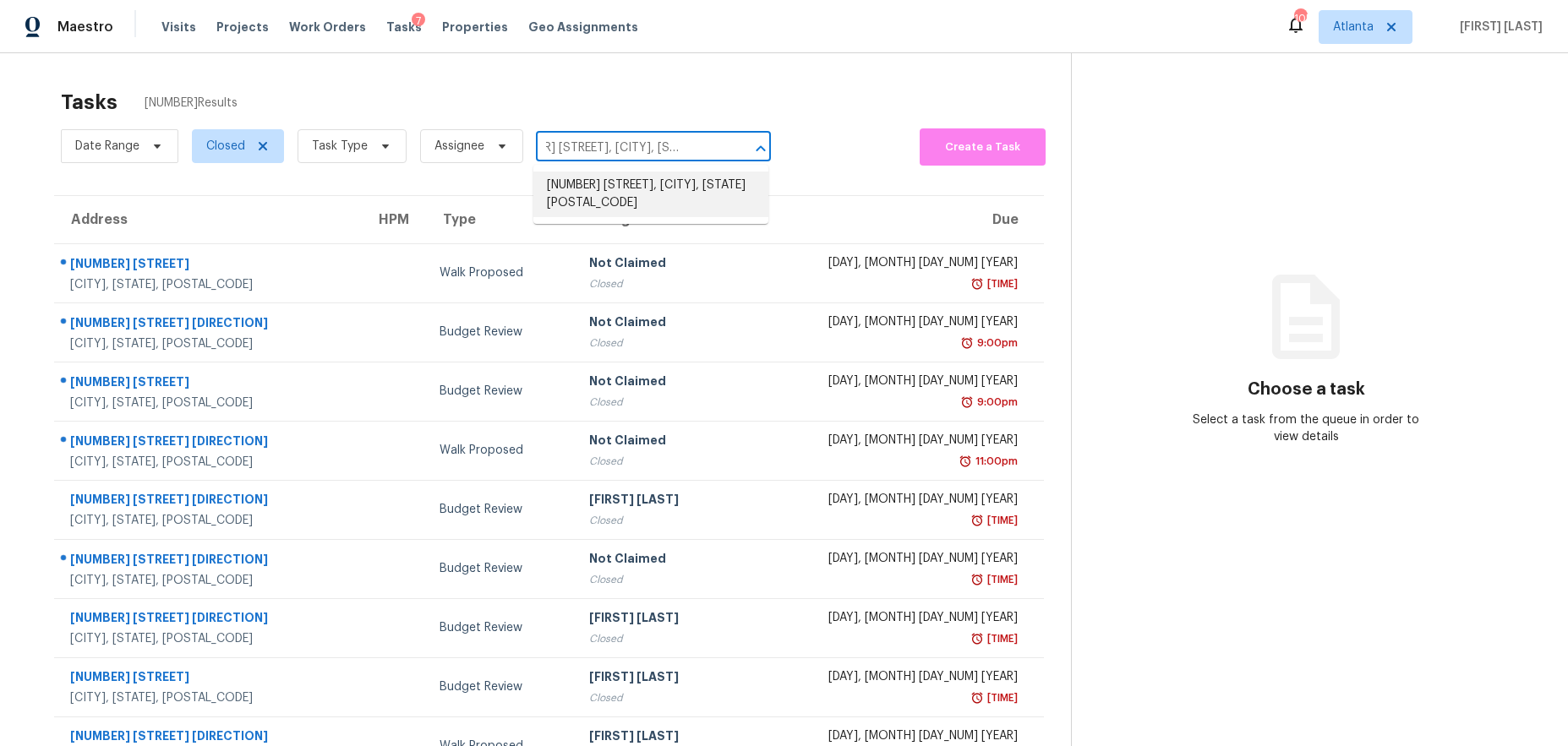 click on "100 Oak Leaf Dr, Stockbridge, GA 30281" at bounding box center [651, 194] 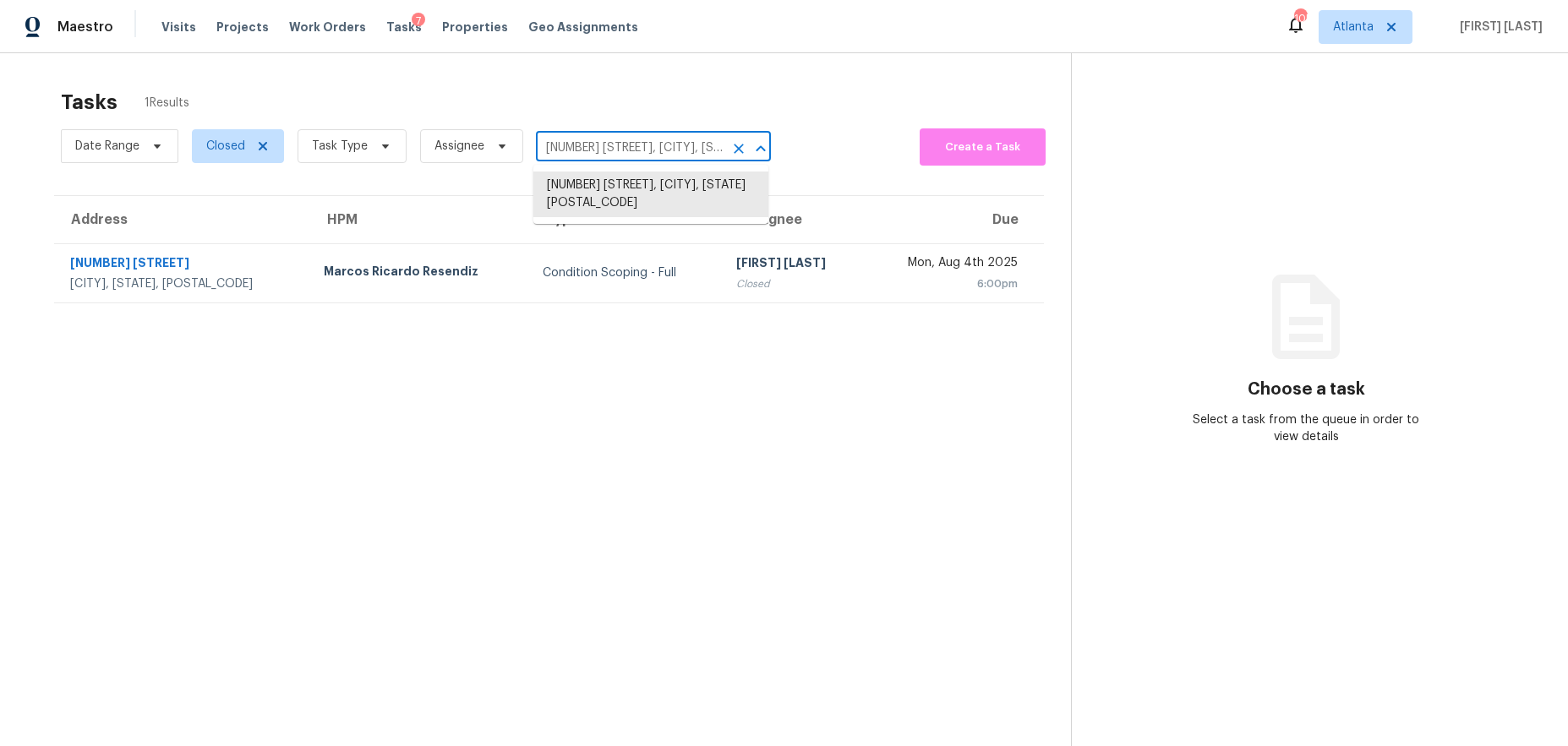 click on "100 Oak Leaf Dr, Stockbridge, GA 30281" at bounding box center (630, 148) 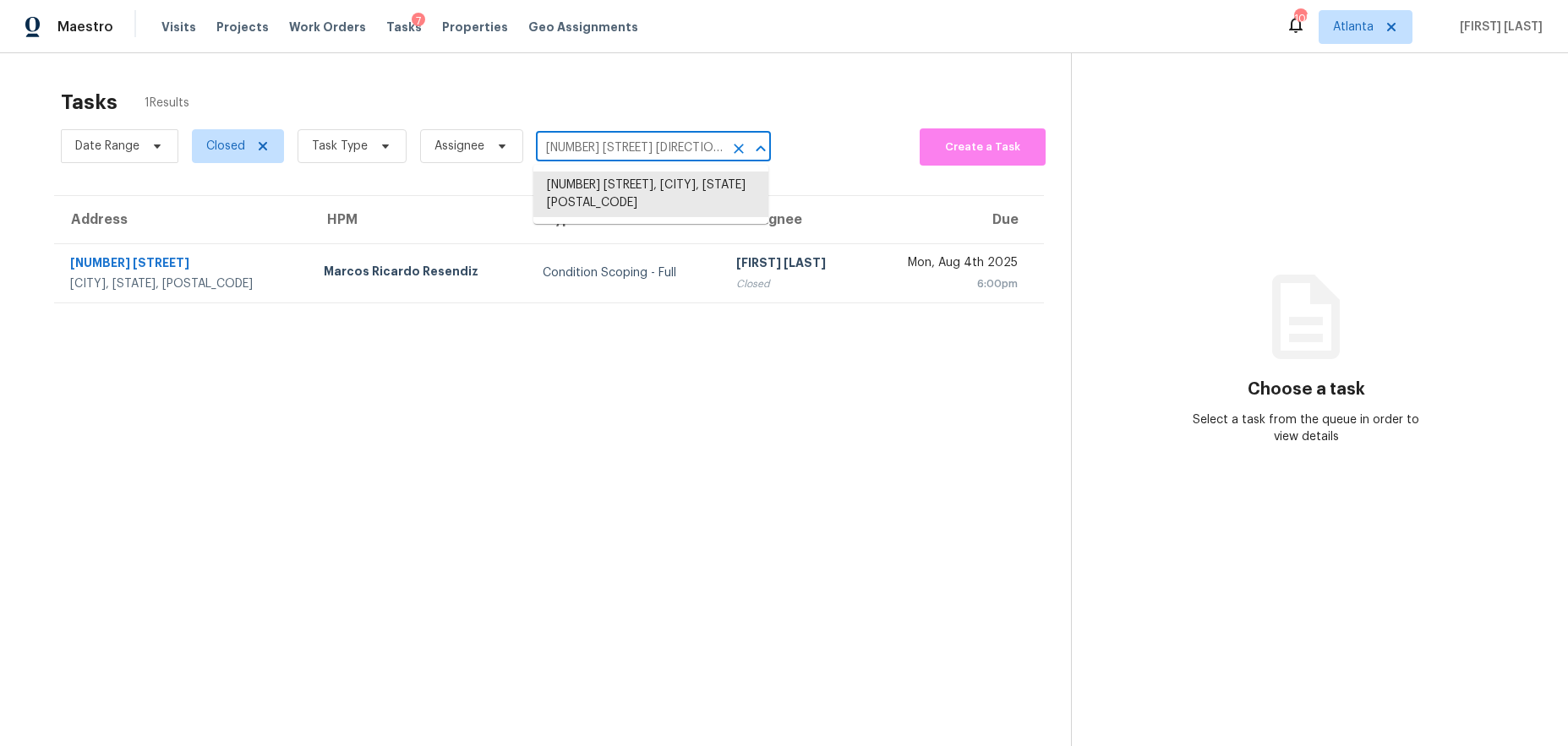 scroll, scrollTop: 0, scrollLeft: 55, axis: horizontal 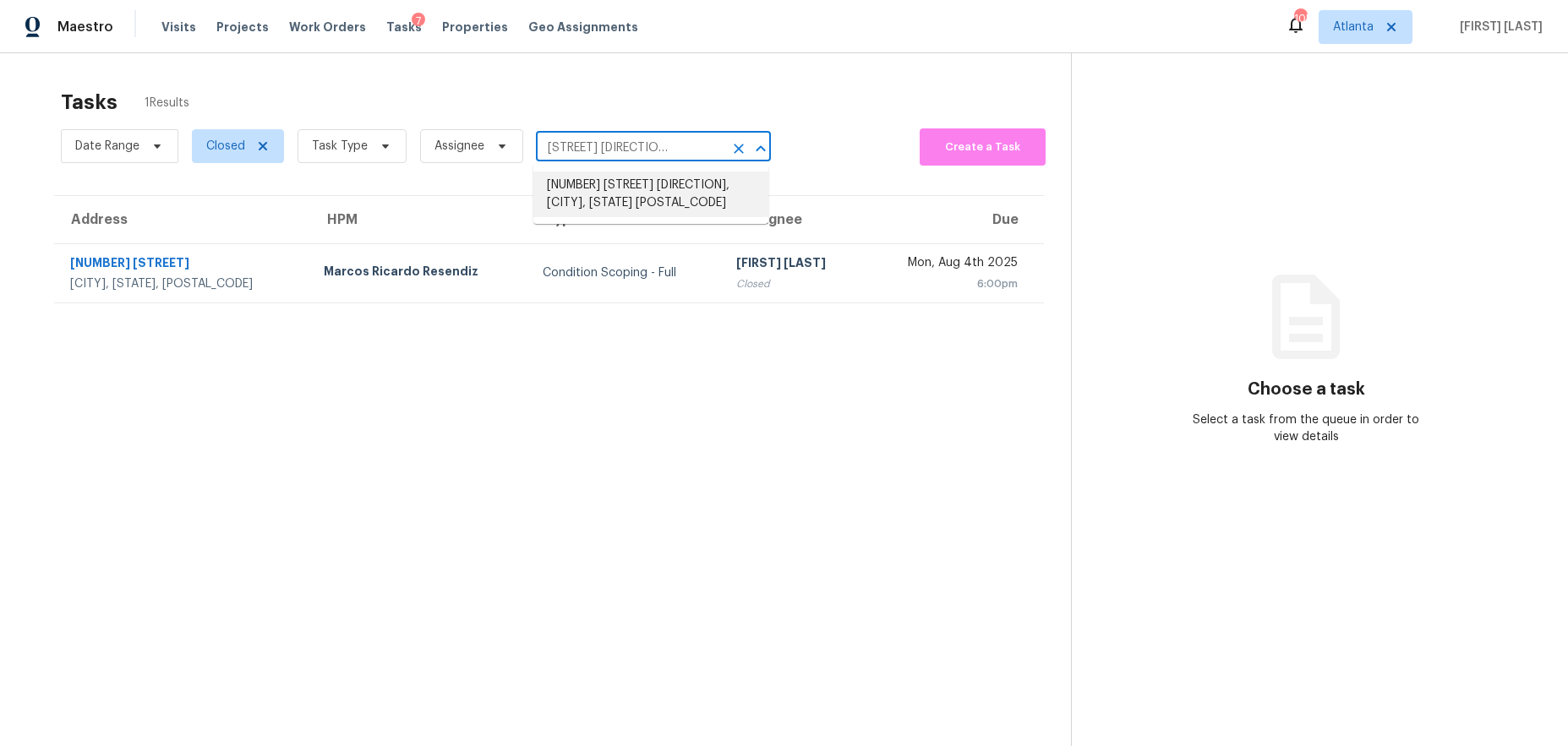 click on "3768 Windy Hill Dr SE, Conyers, GA 30013" at bounding box center (651, 194) 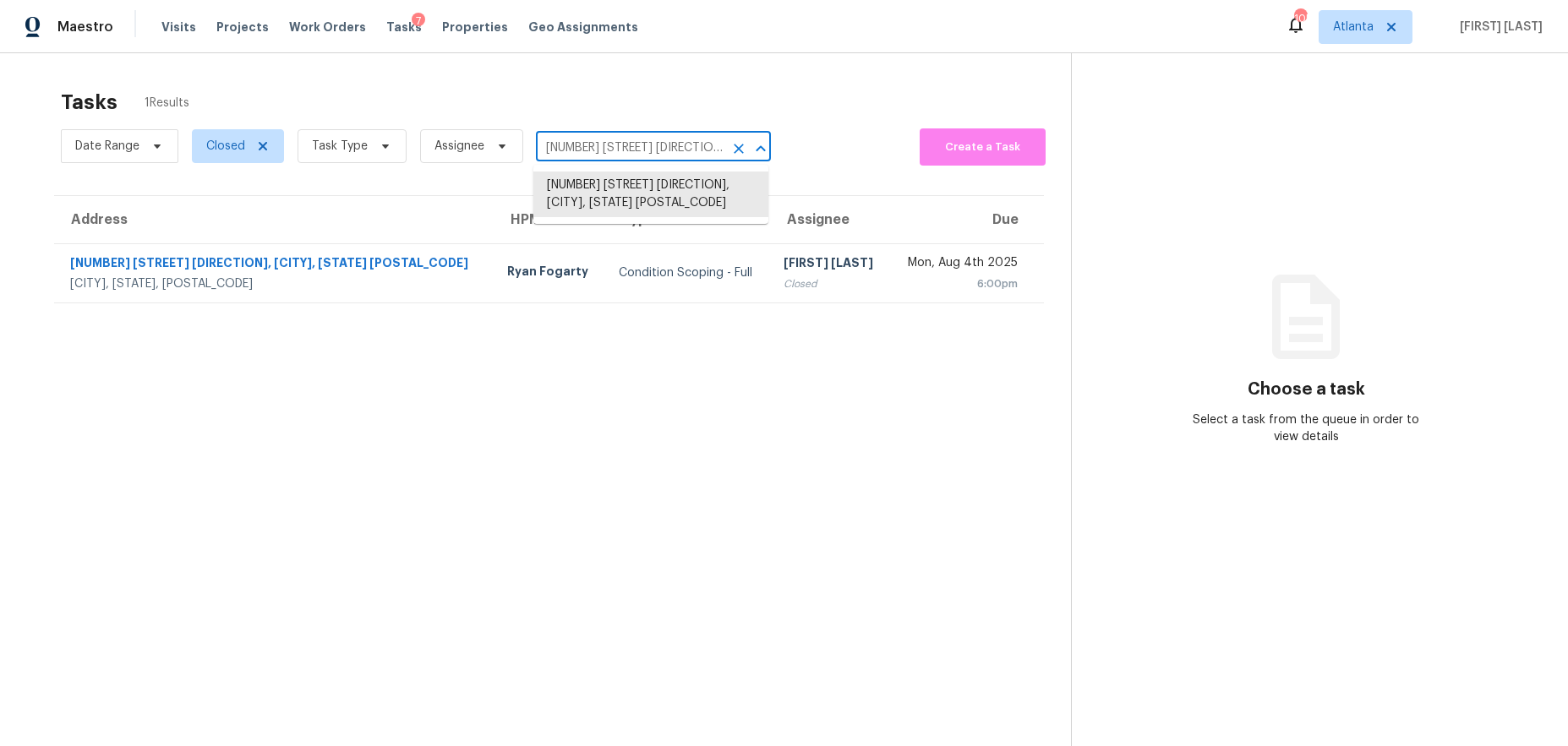 click on "3768 Windy Hill Dr SE, Conyers, GA 30013" at bounding box center [630, 148] 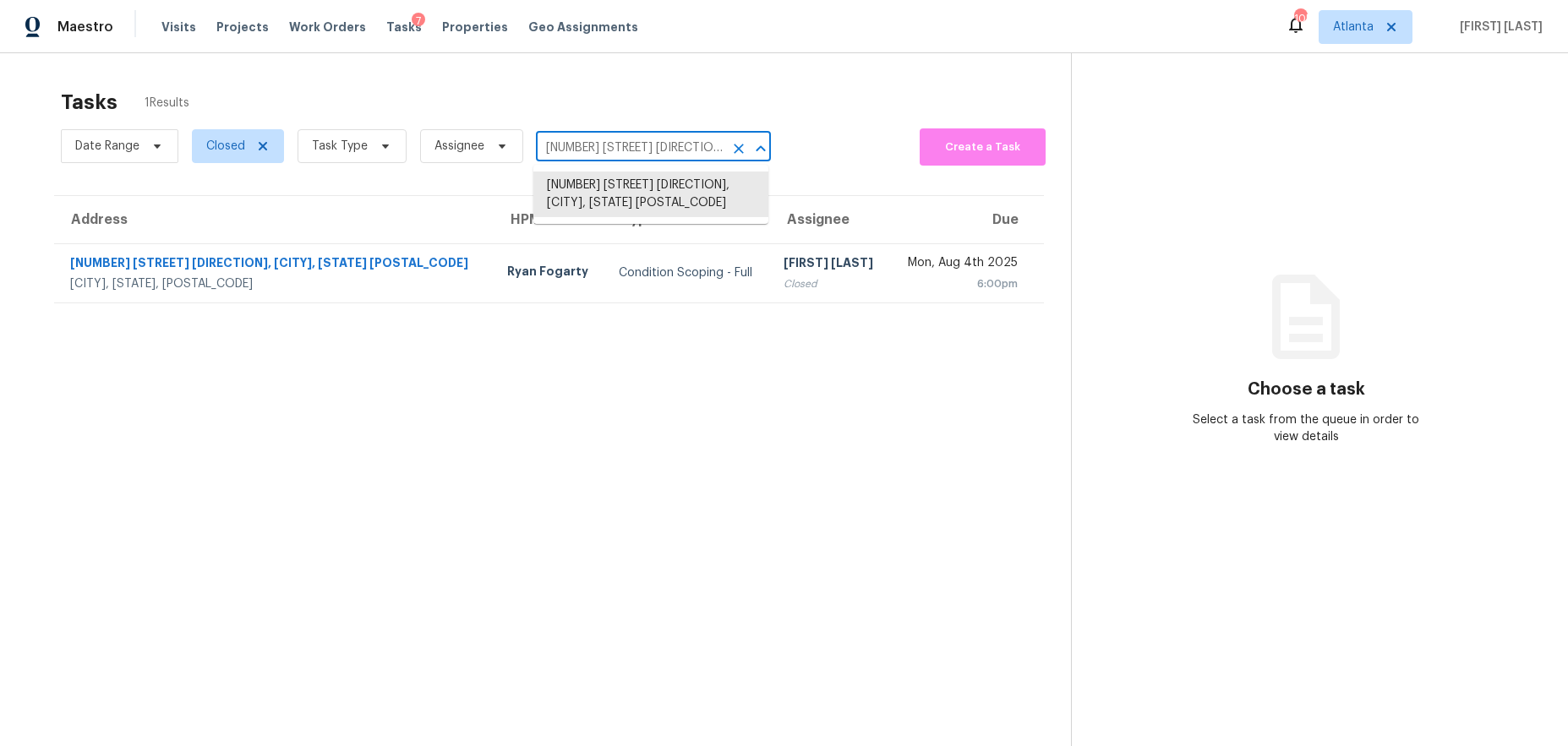 paste on "157 Victoria Sta, Woodstock, GA 30189" 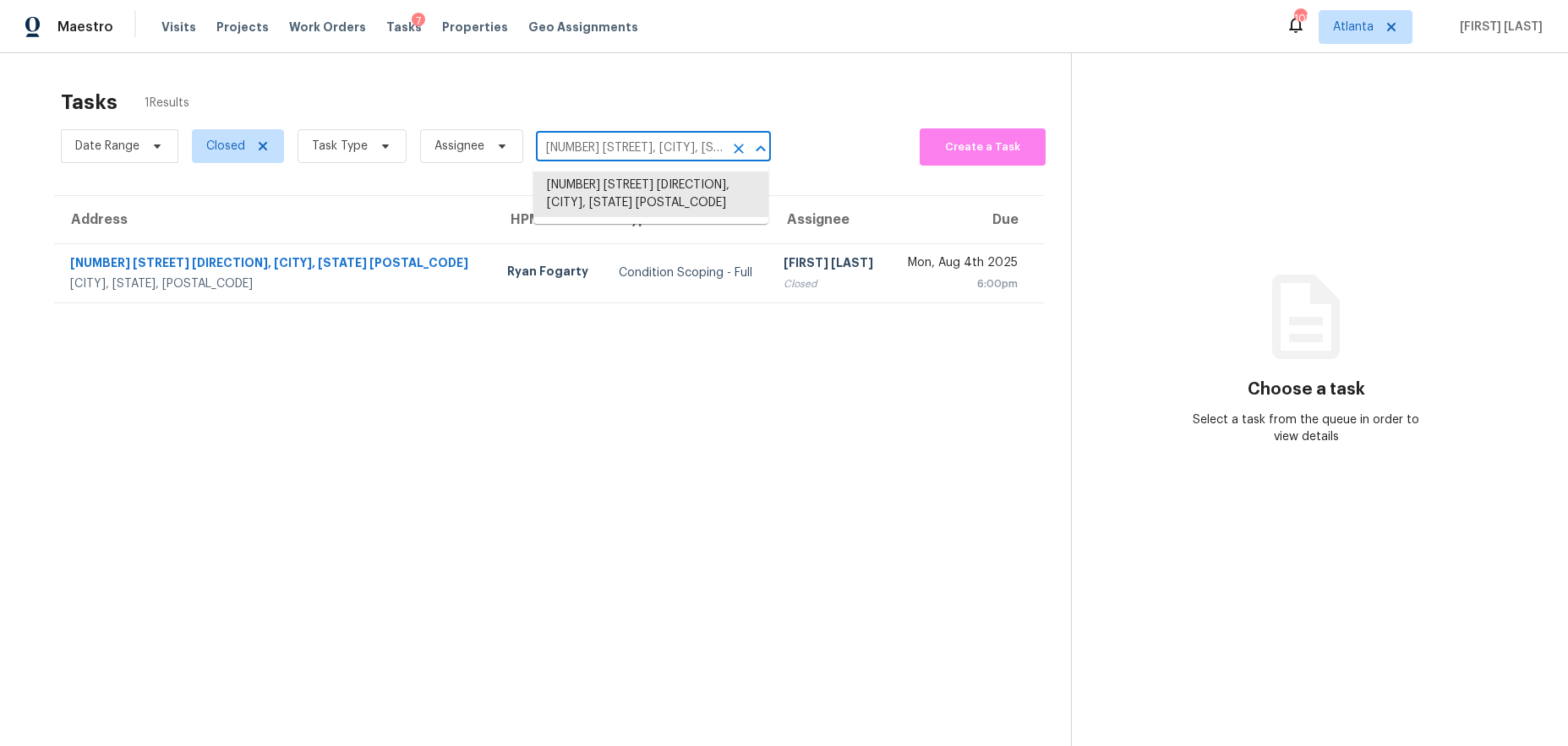 scroll, scrollTop: 0, scrollLeft: 36, axis: horizontal 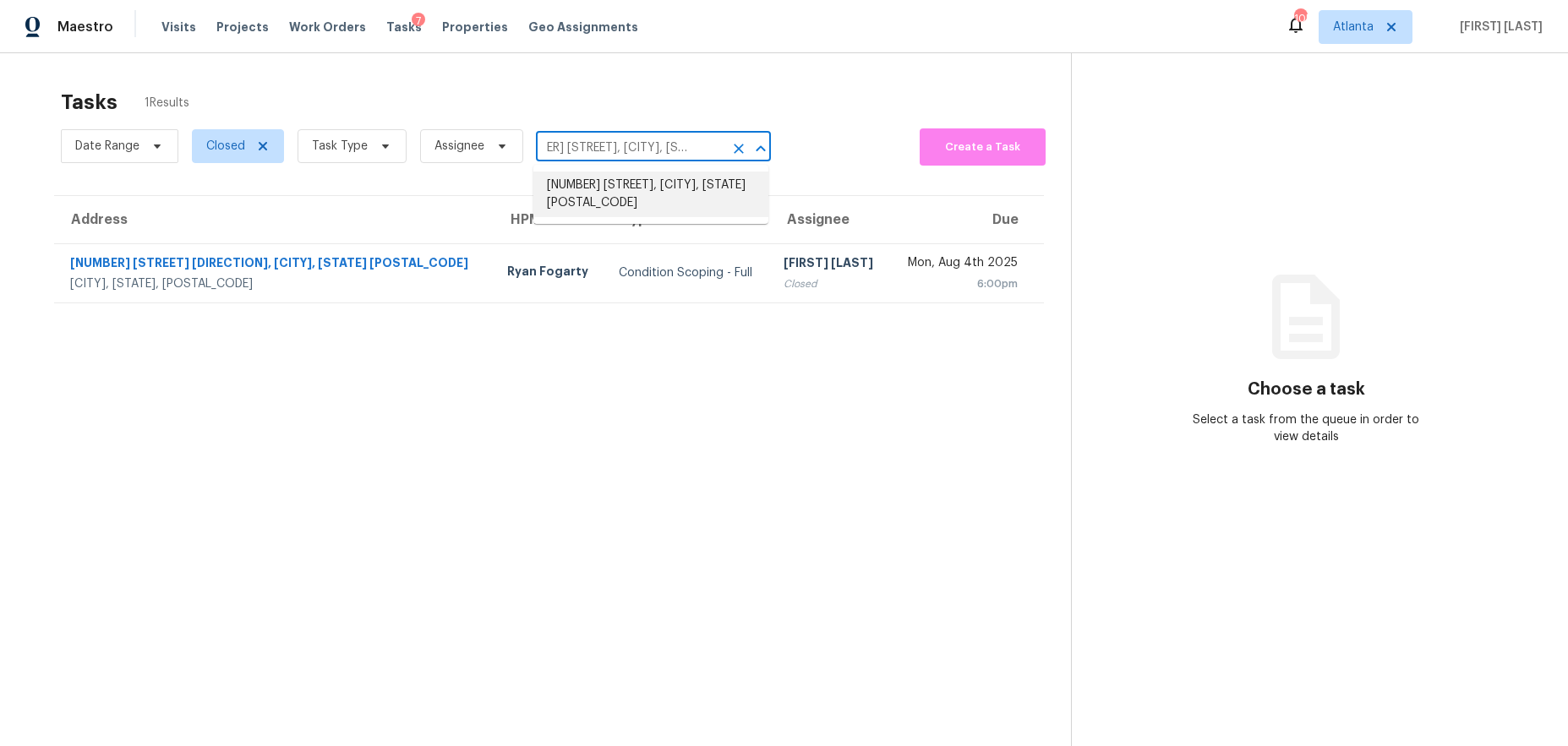click on "157 Victoria Sta, Woodstock, GA 30189" at bounding box center (651, 194) 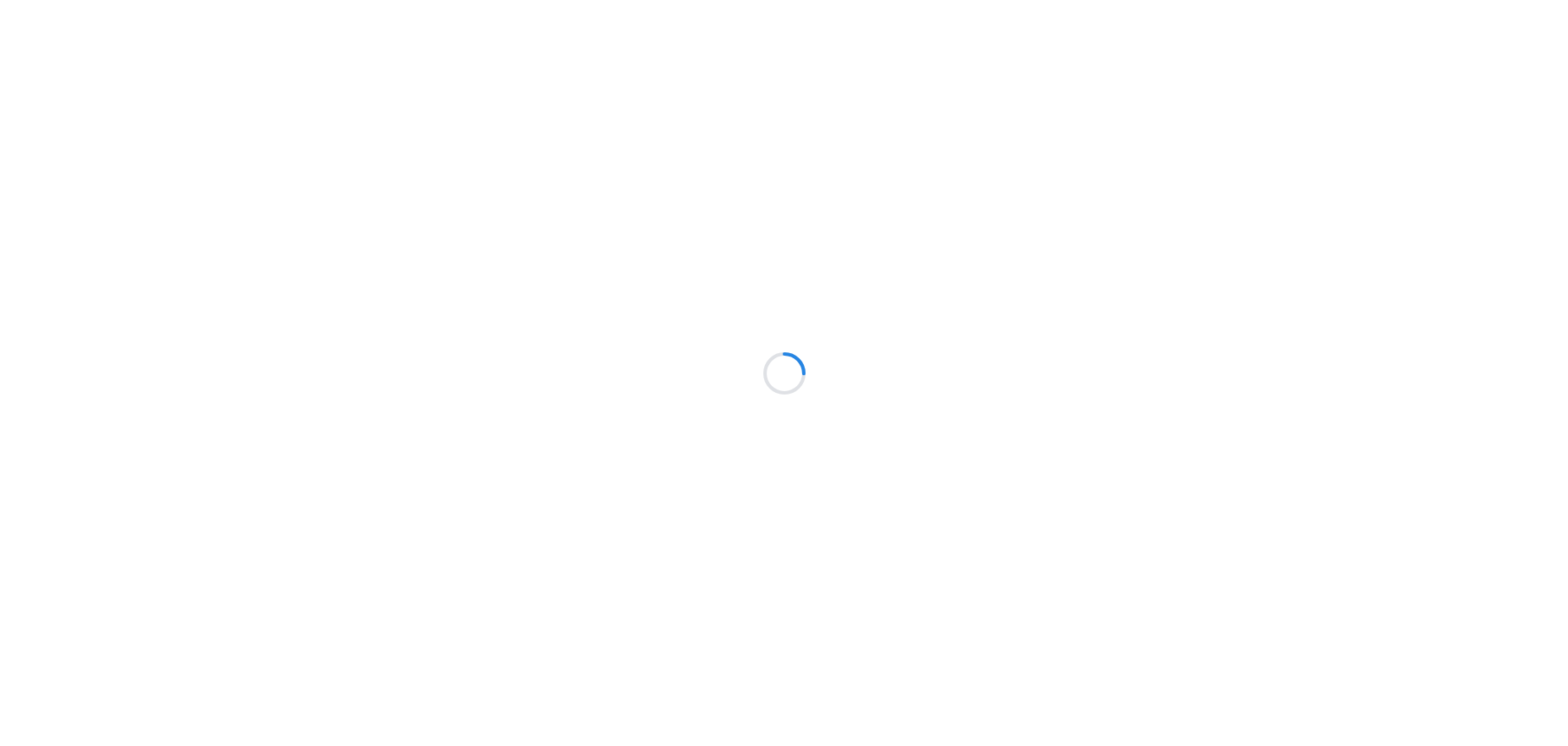 scroll, scrollTop: 0, scrollLeft: 0, axis: both 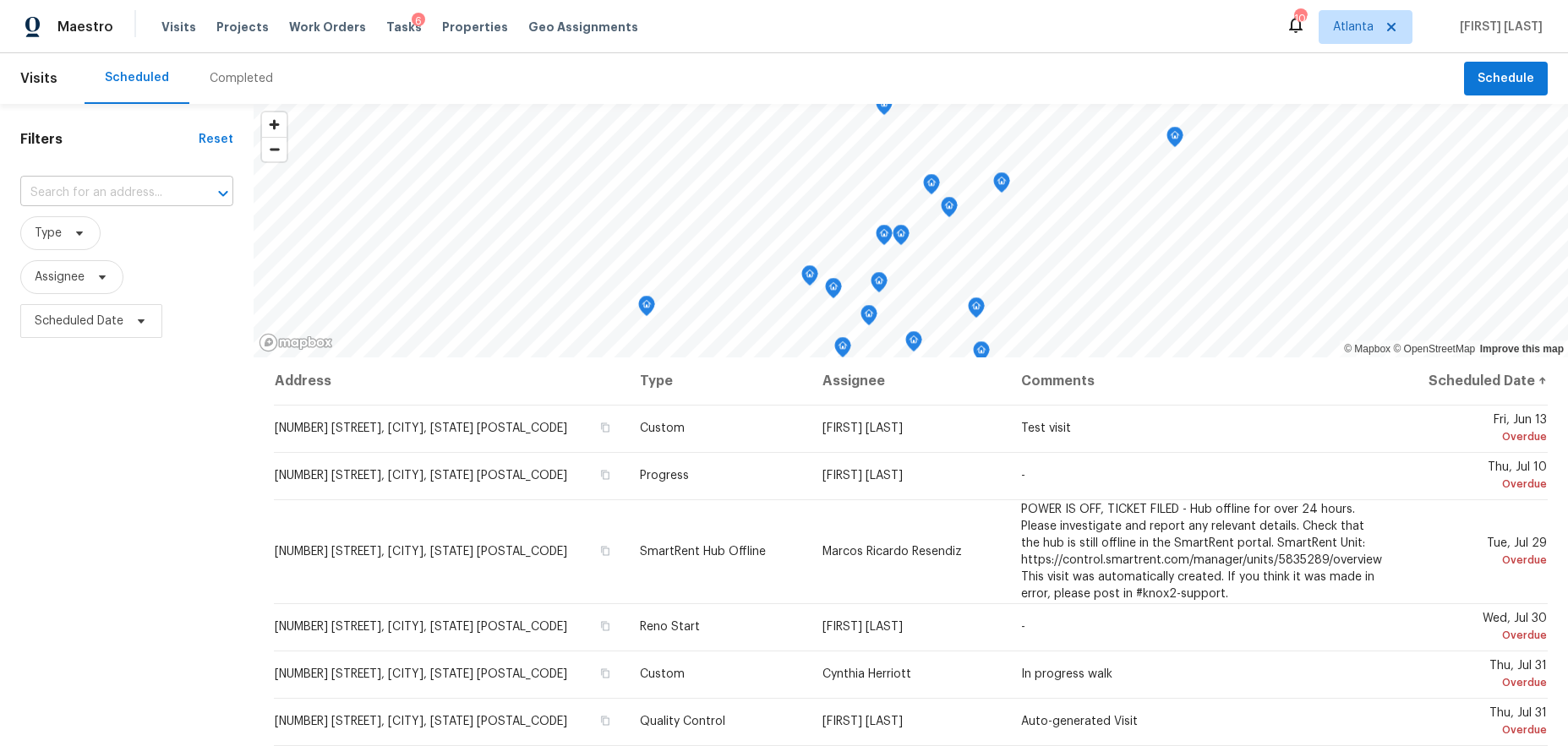 click at bounding box center (103, 193) 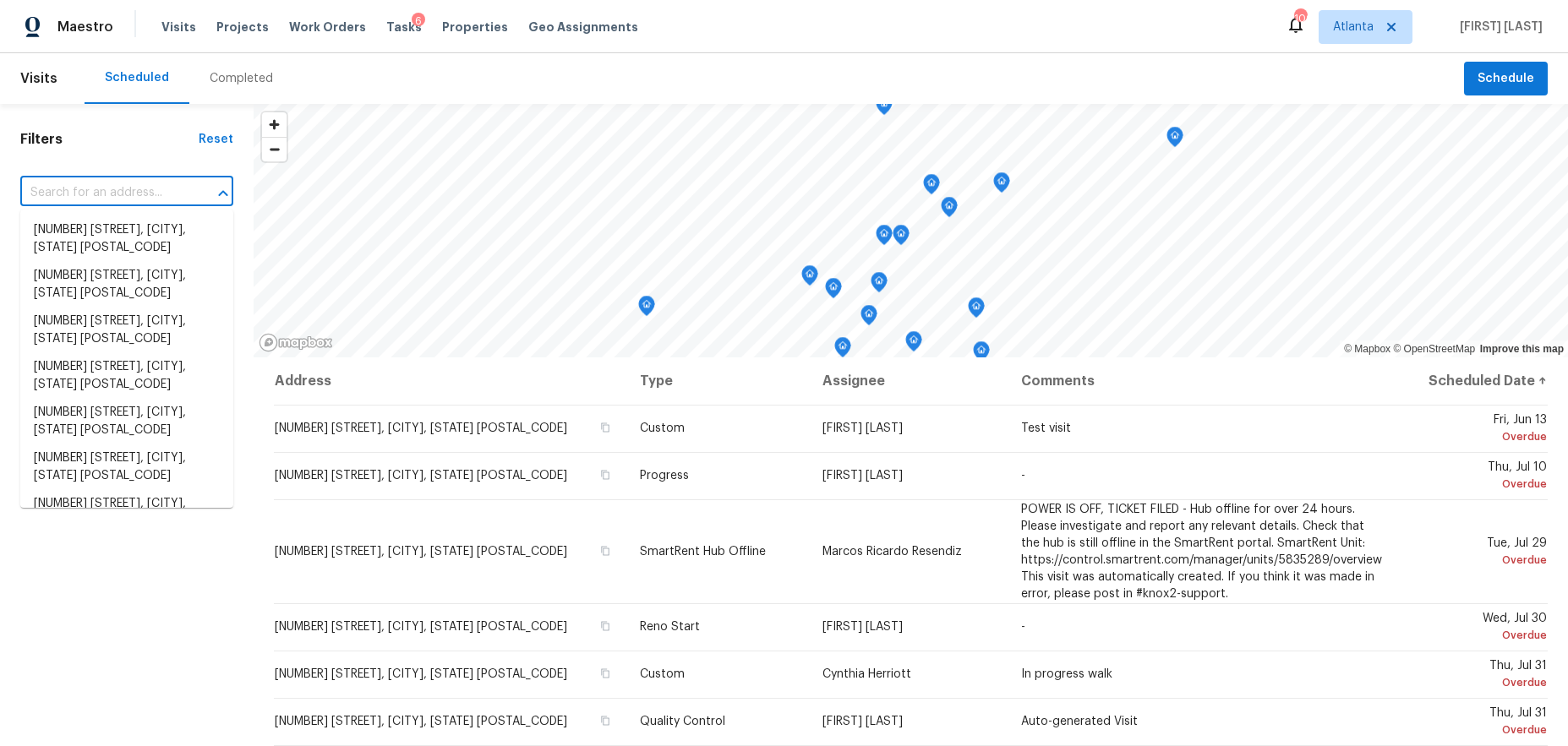 paste on "[NUMBER] [STREET], [CITY]" 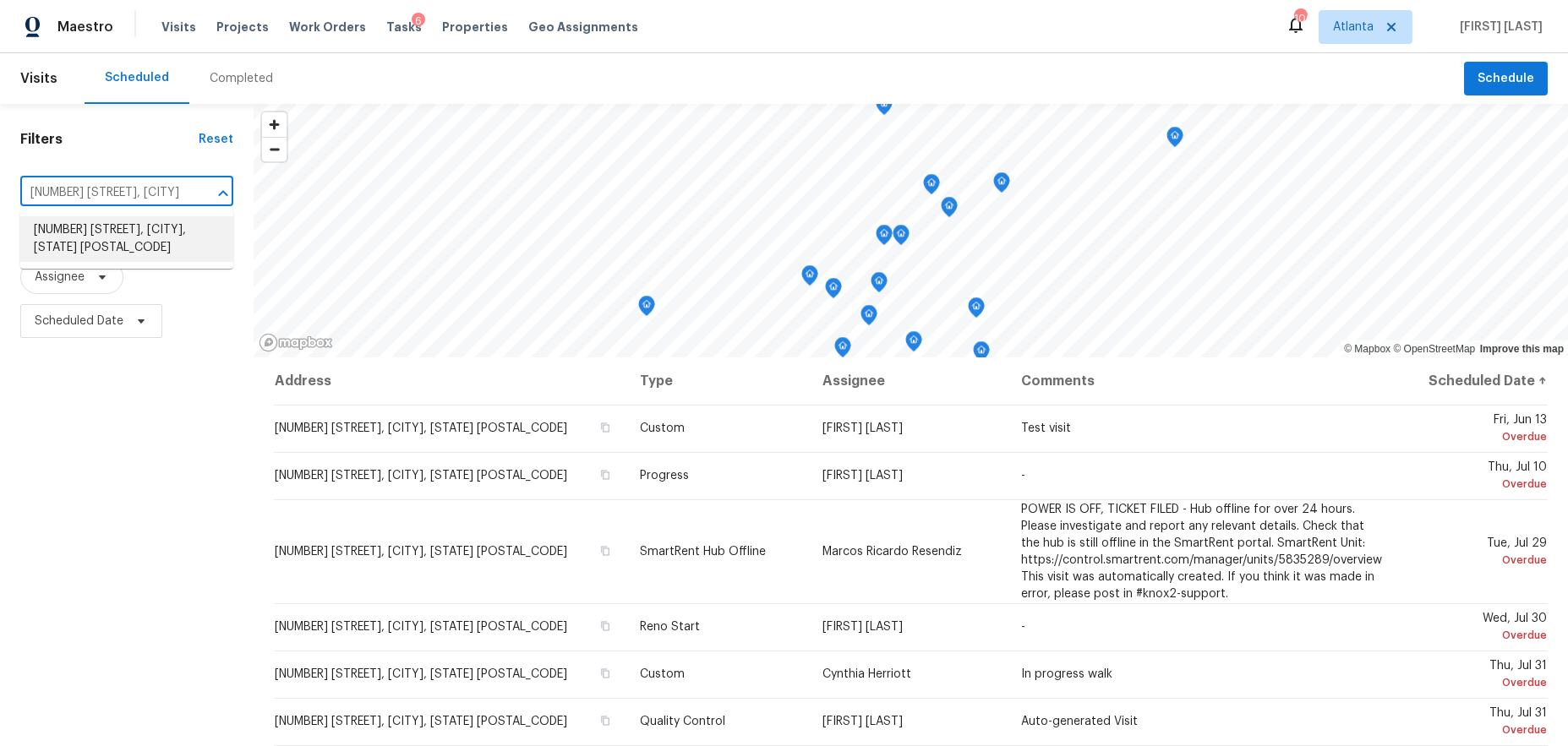 click on "[NUMBER] [STREET], [CITY], [STATE] [POSTAL_CODE]" at bounding box center (127, 239) 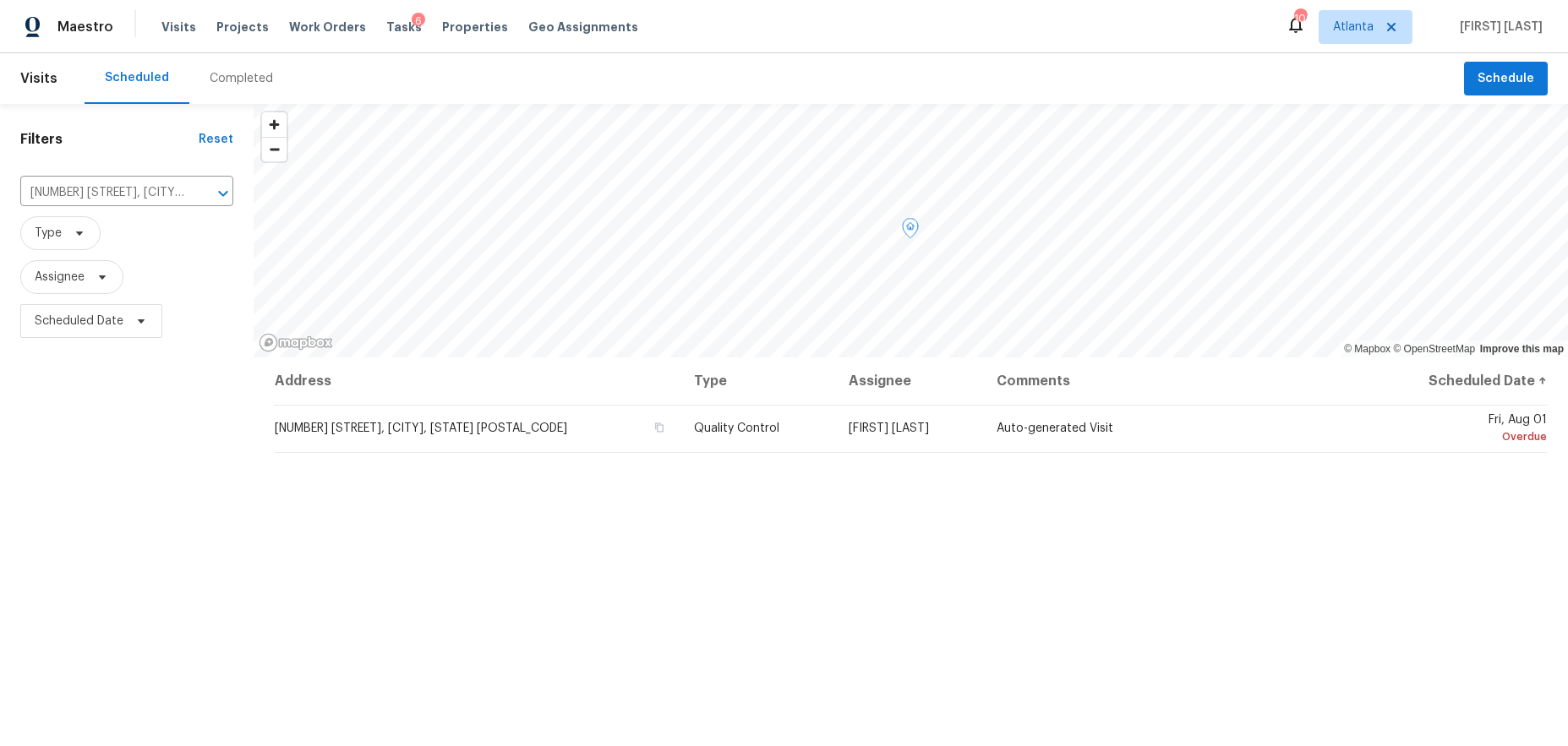 drag, startPoint x: 390, startPoint y: 427, endPoint x: 399, endPoint y: 431, distance: 9.8488578 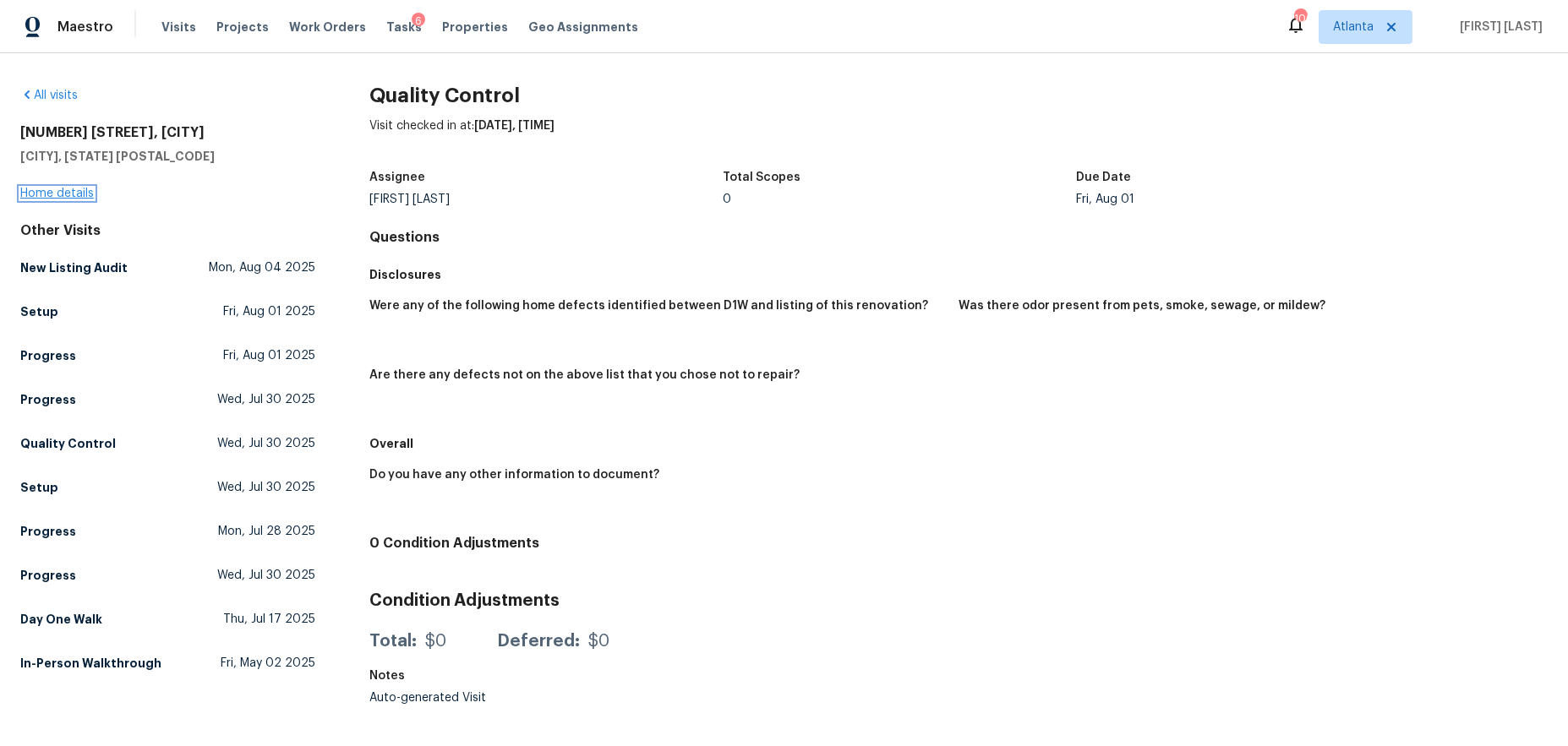 click on "Home details" at bounding box center [57, 193] 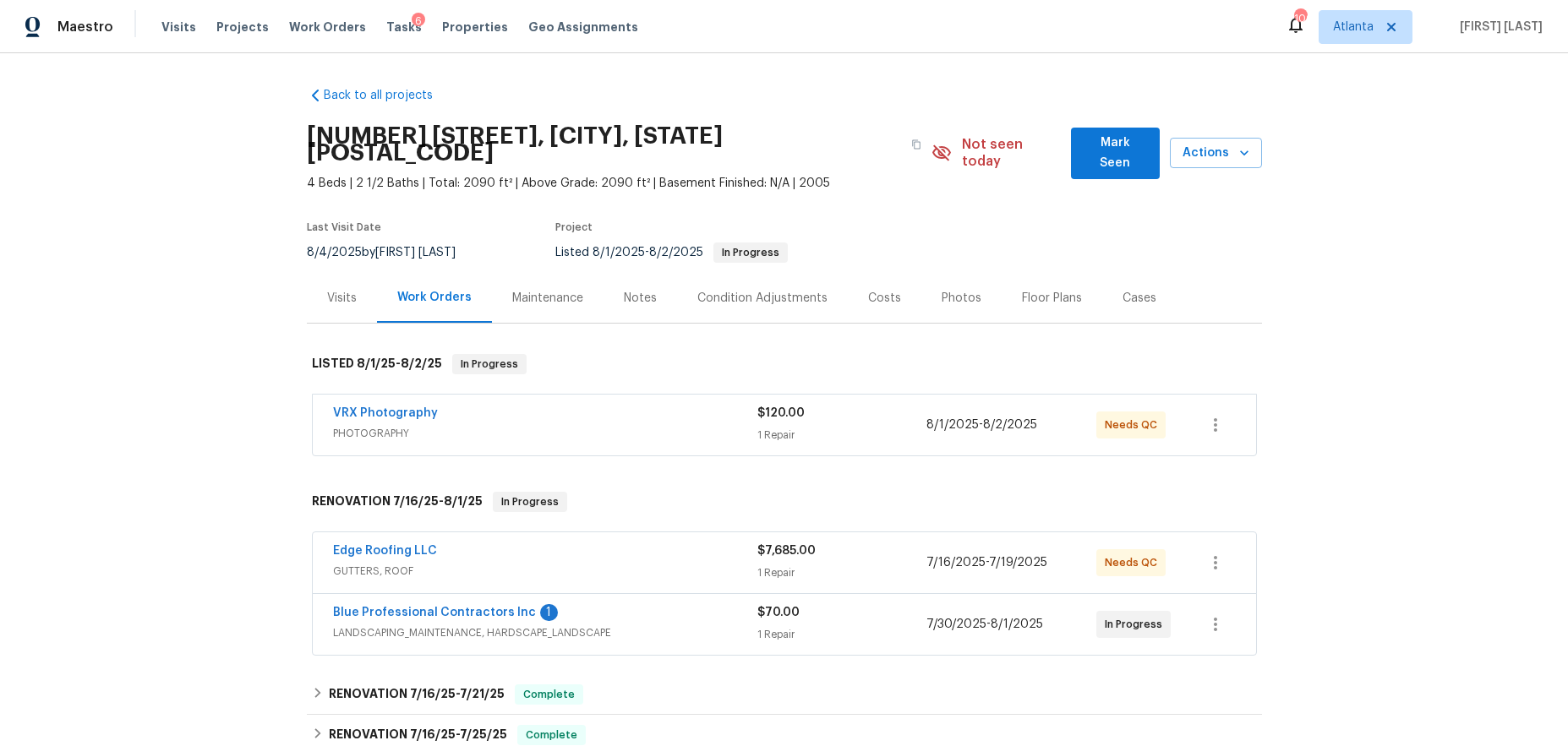 click on "Costs" at bounding box center (884, 298) 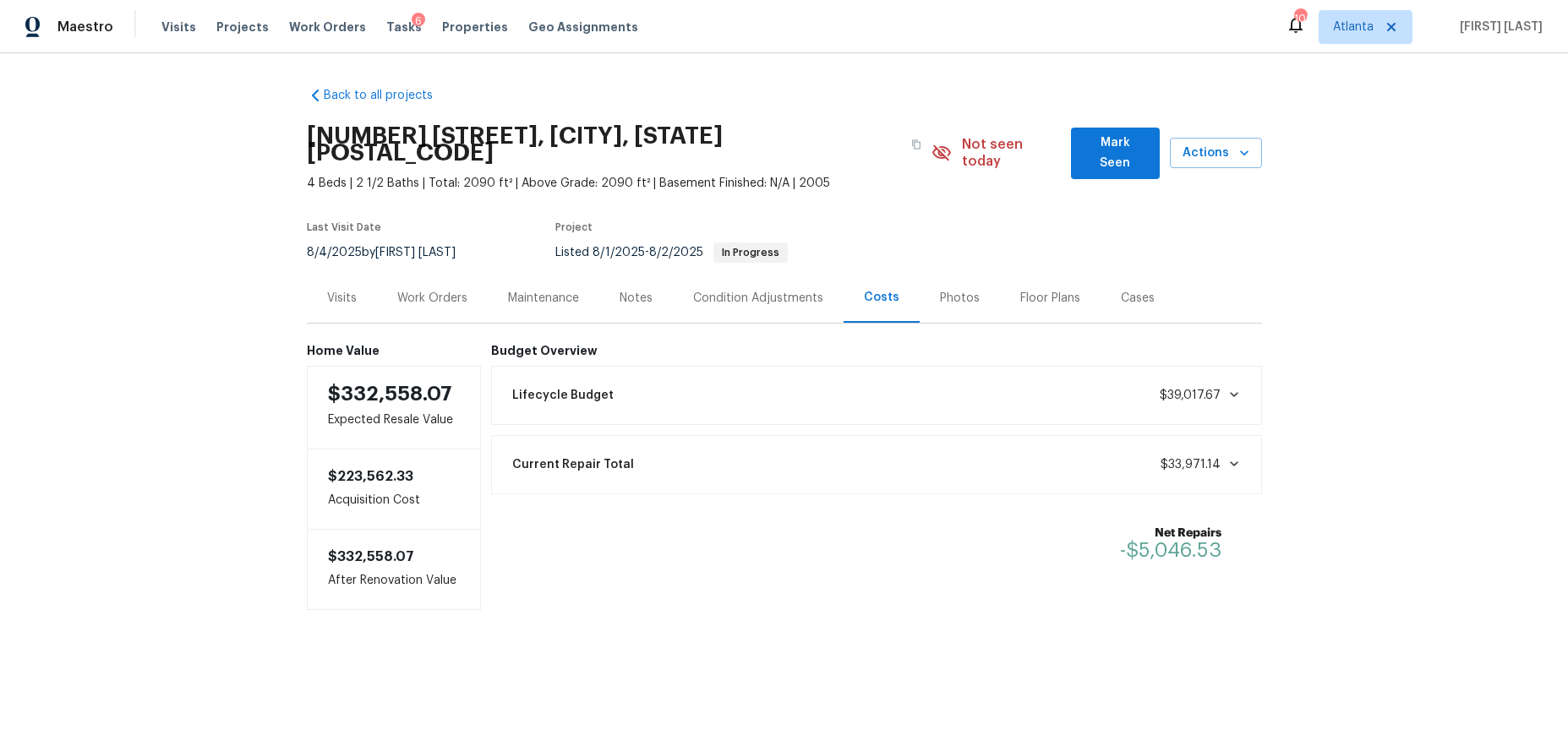 click on "Visits" at bounding box center [341, 298] 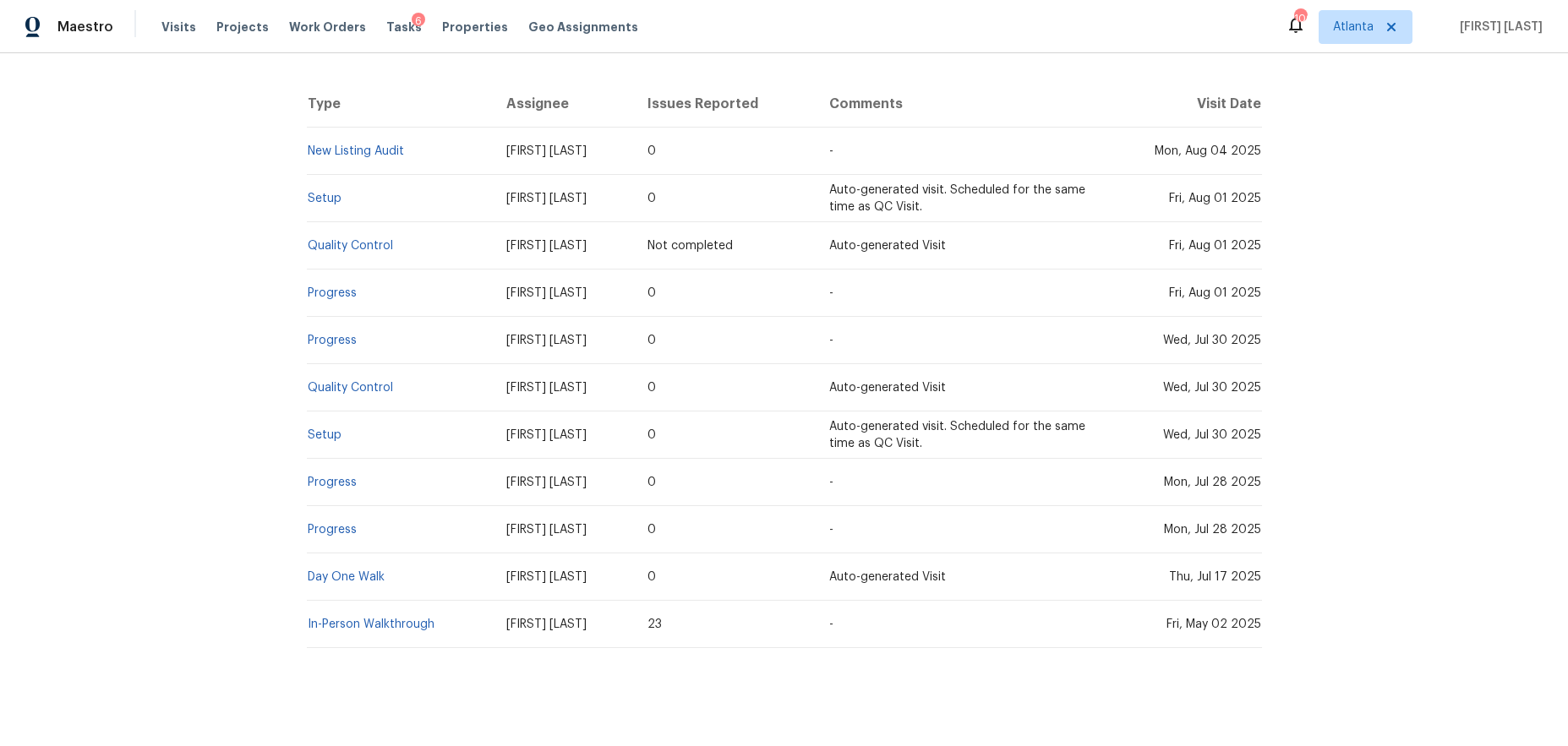scroll, scrollTop: 0, scrollLeft: 0, axis: both 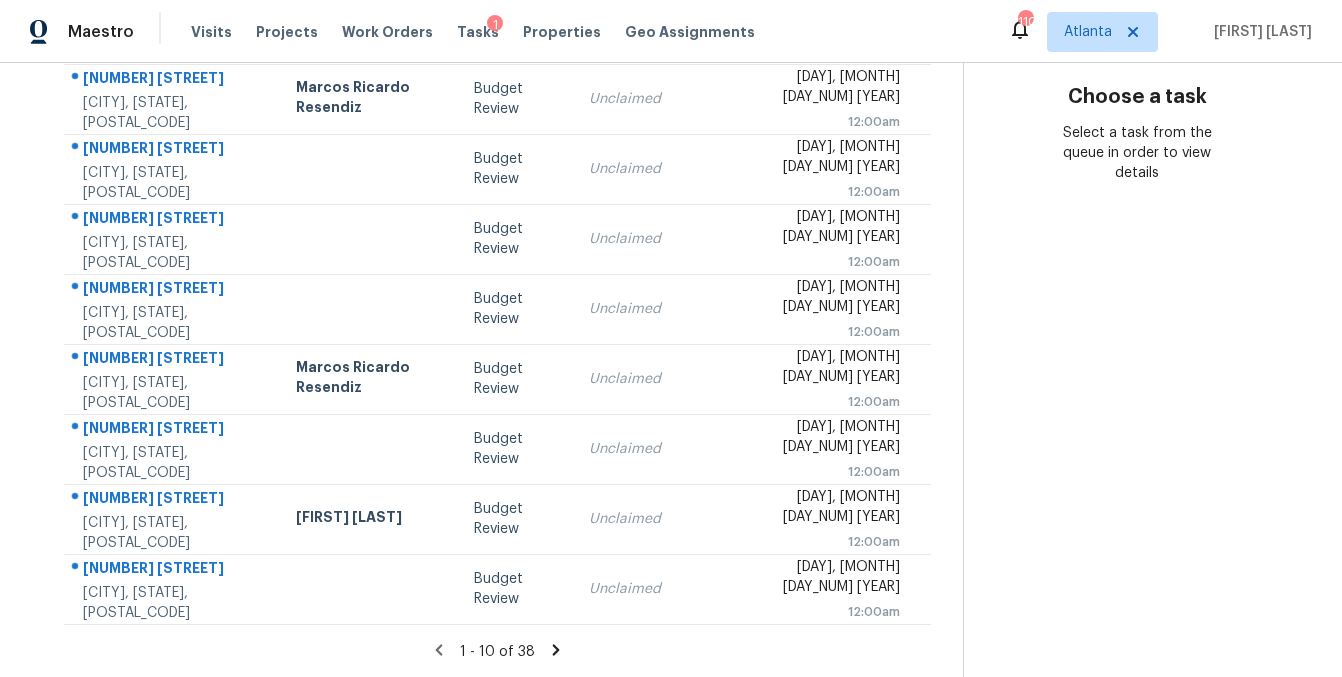 click 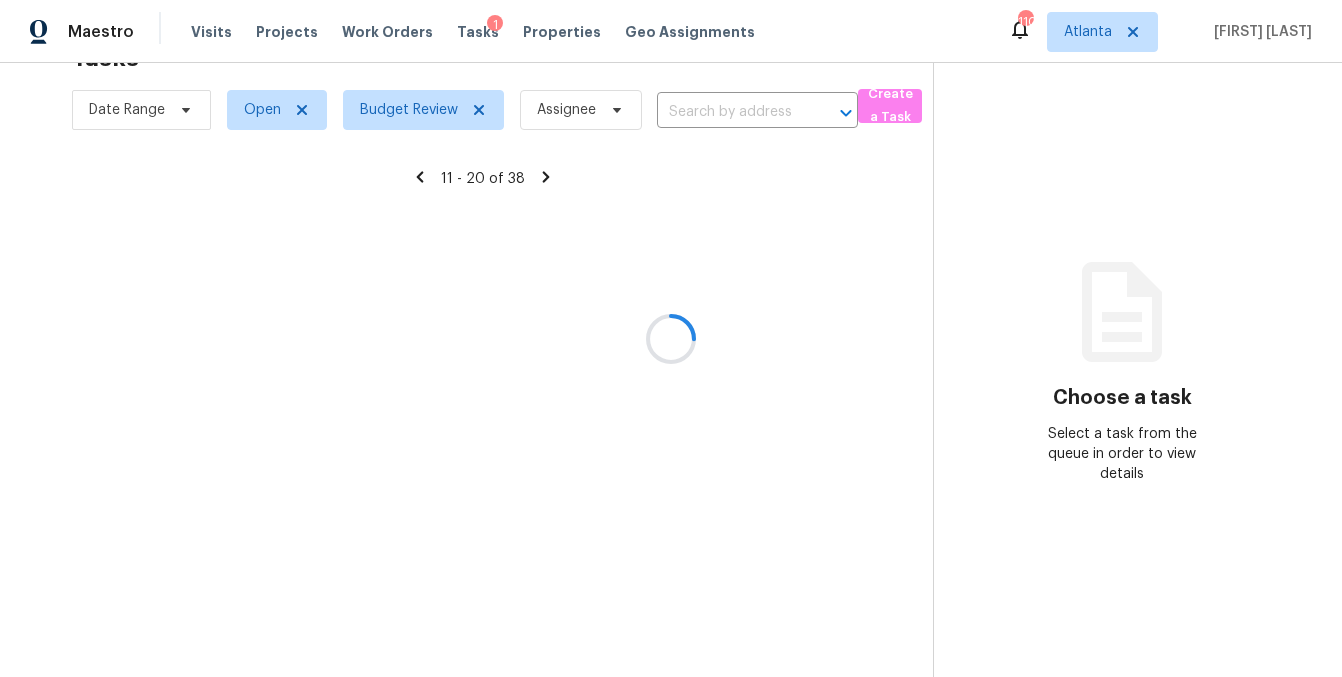 scroll, scrollTop: 364, scrollLeft: 0, axis: vertical 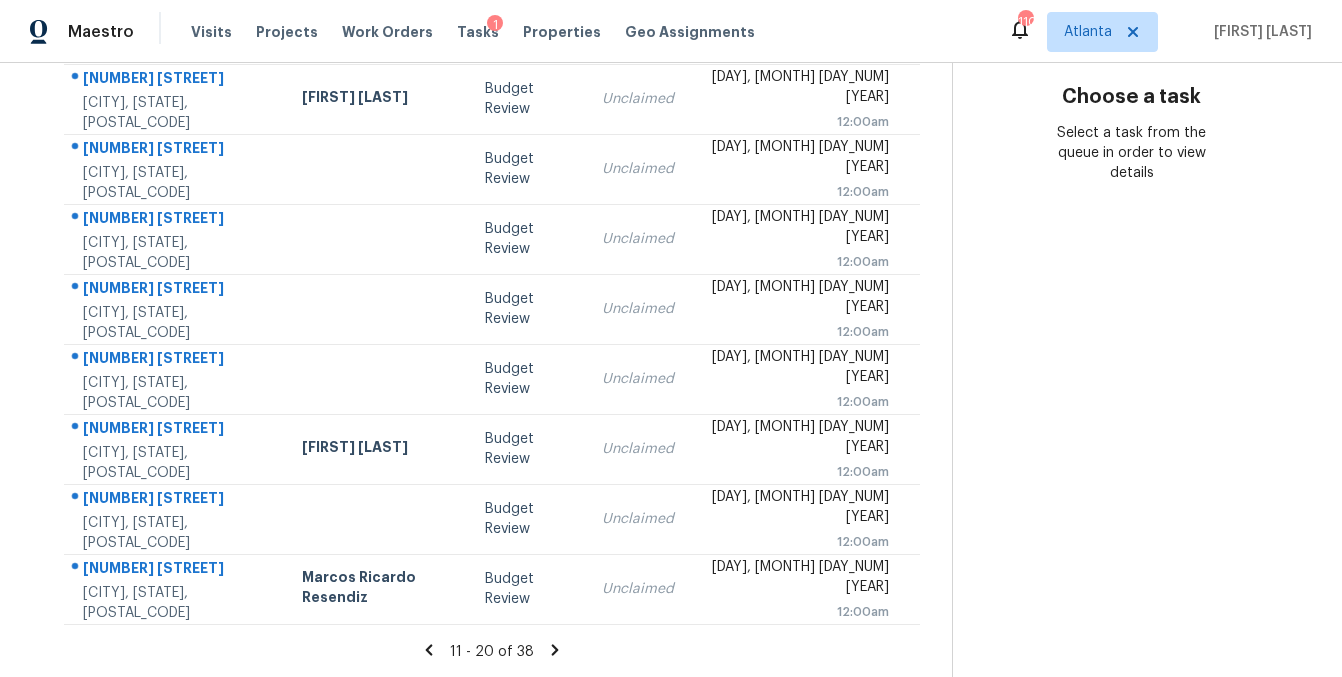 click 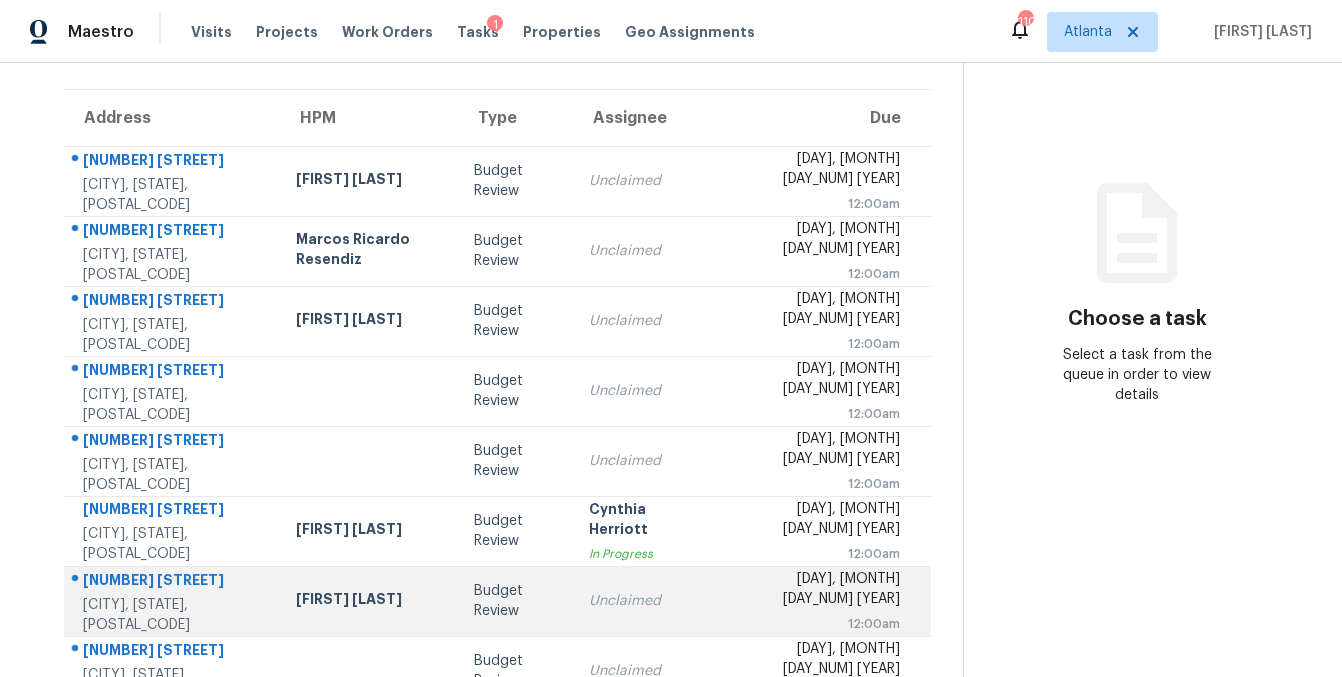 scroll, scrollTop: 364, scrollLeft: 0, axis: vertical 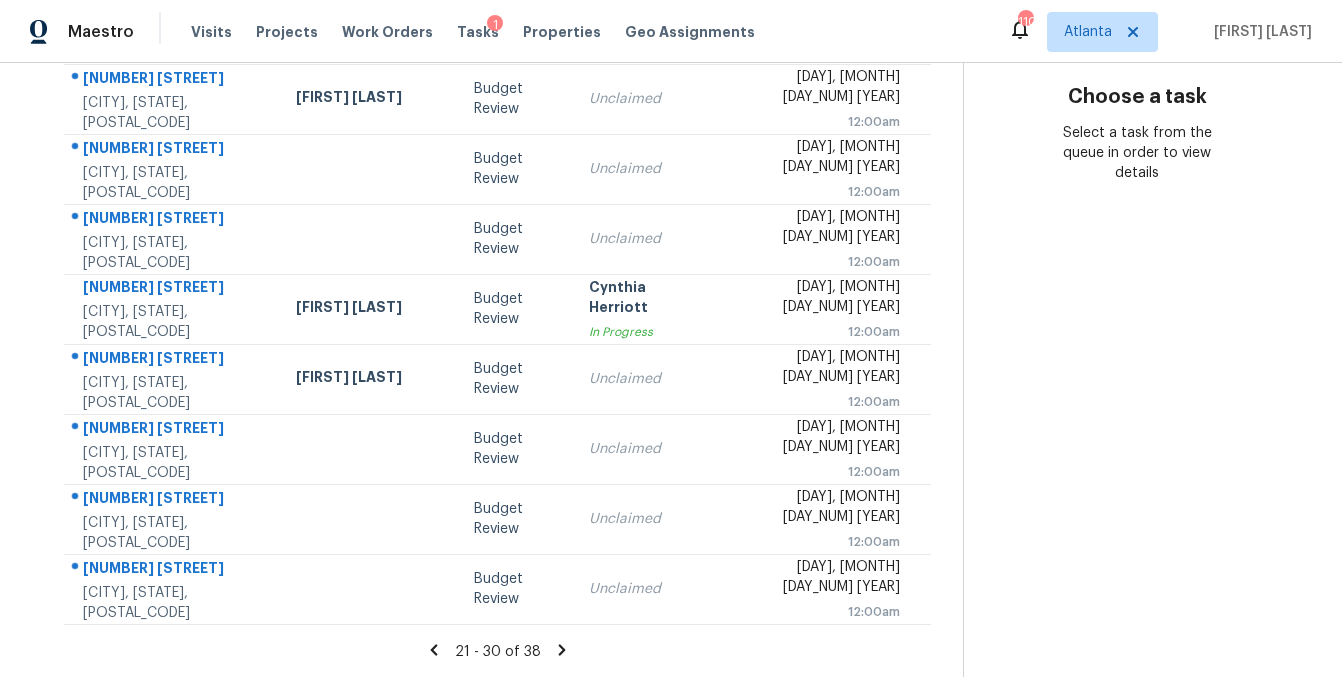 click 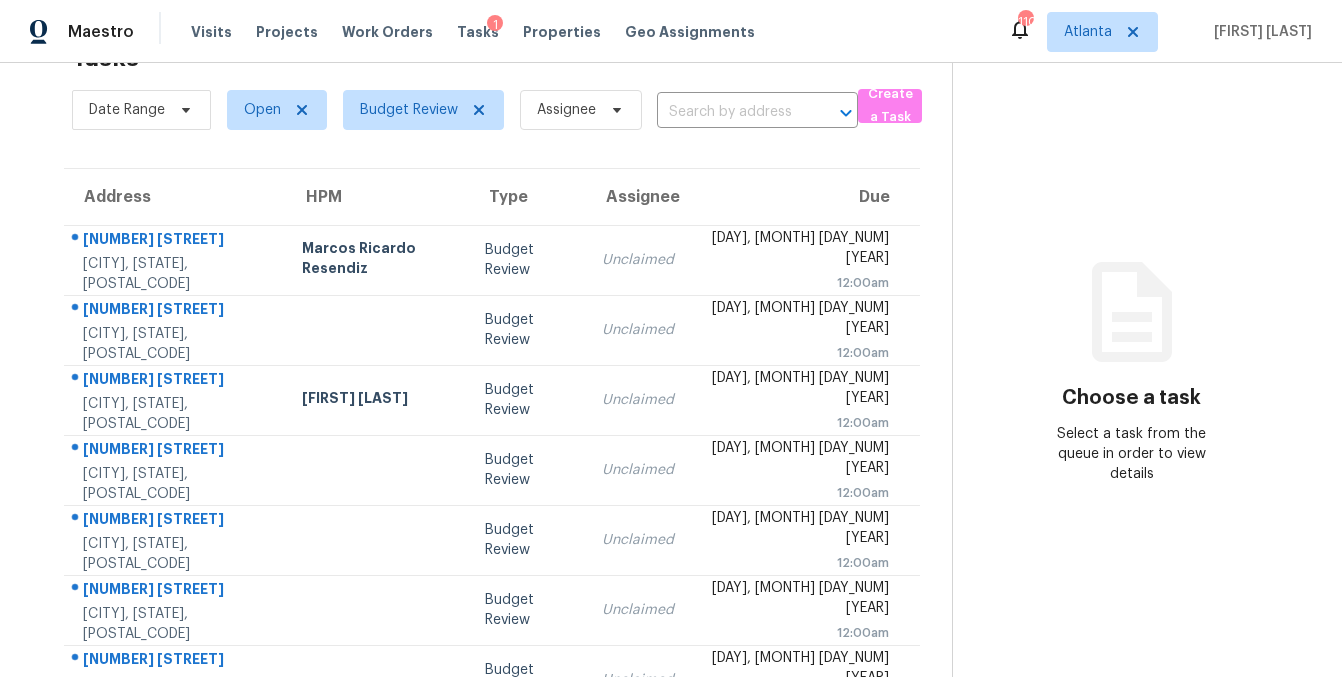 scroll, scrollTop: 364, scrollLeft: 0, axis: vertical 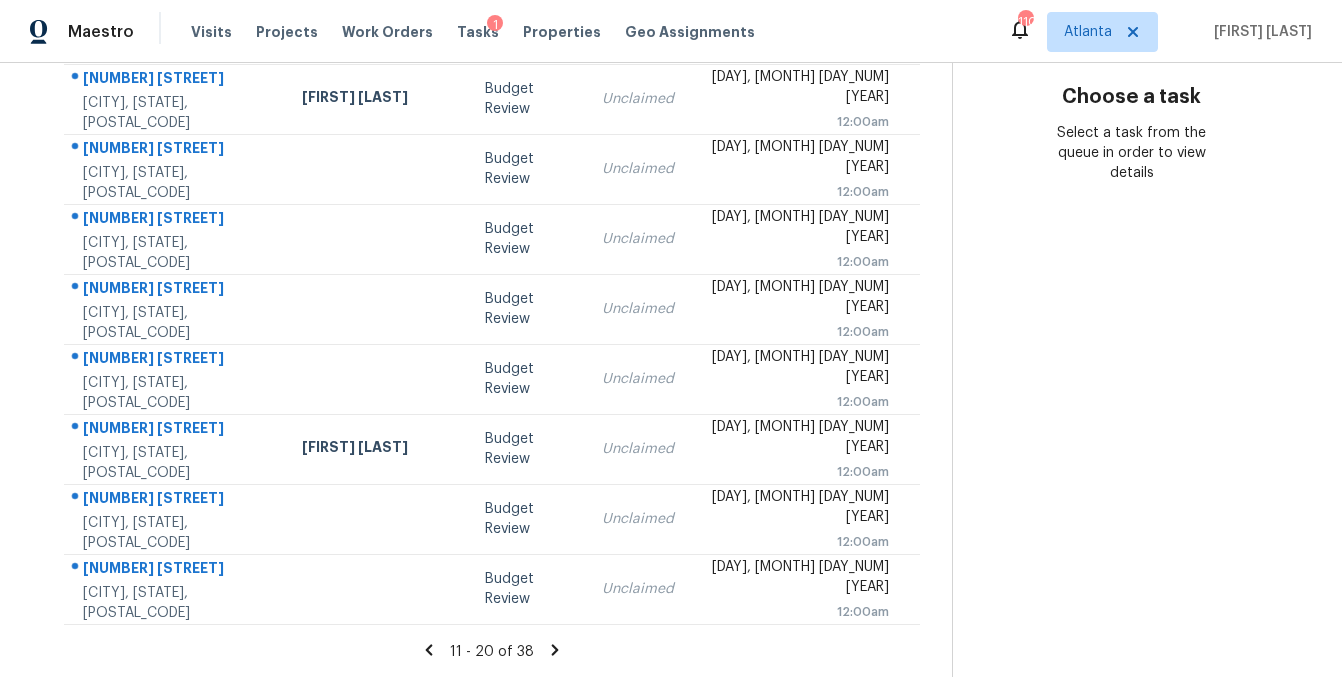 click 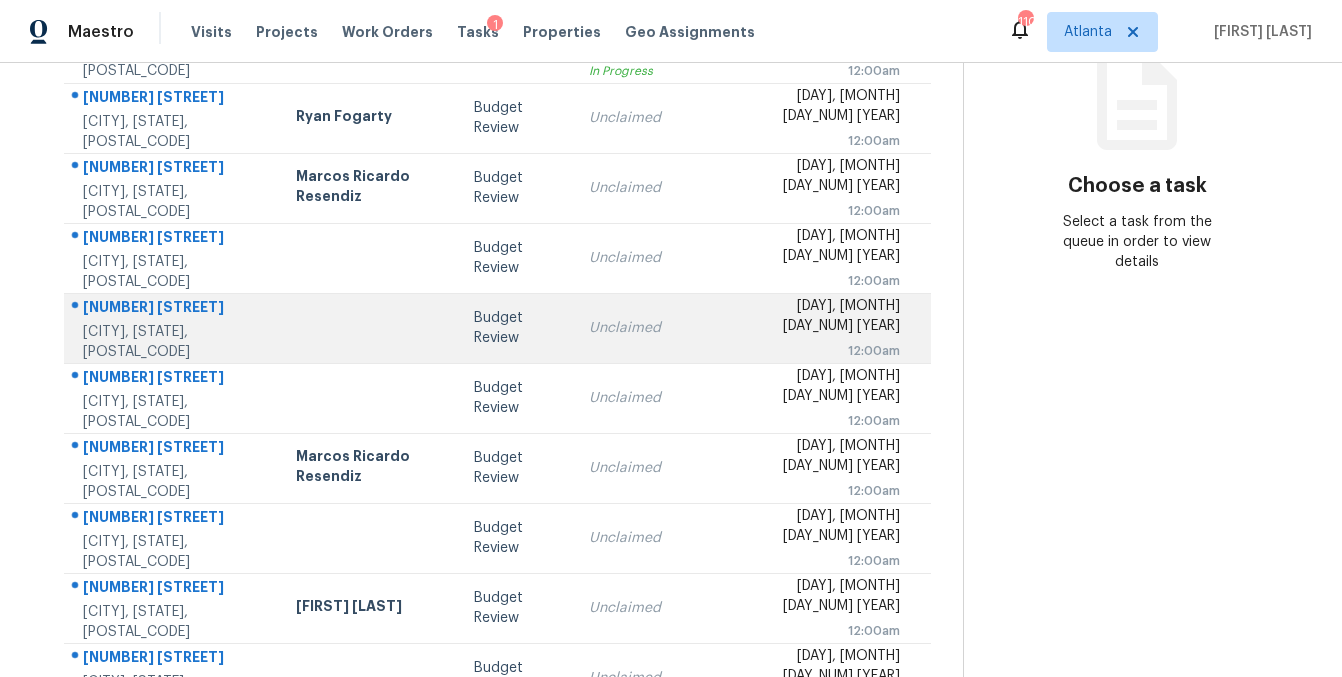 scroll, scrollTop: 291, scrollLeft: 0, axis: vertical 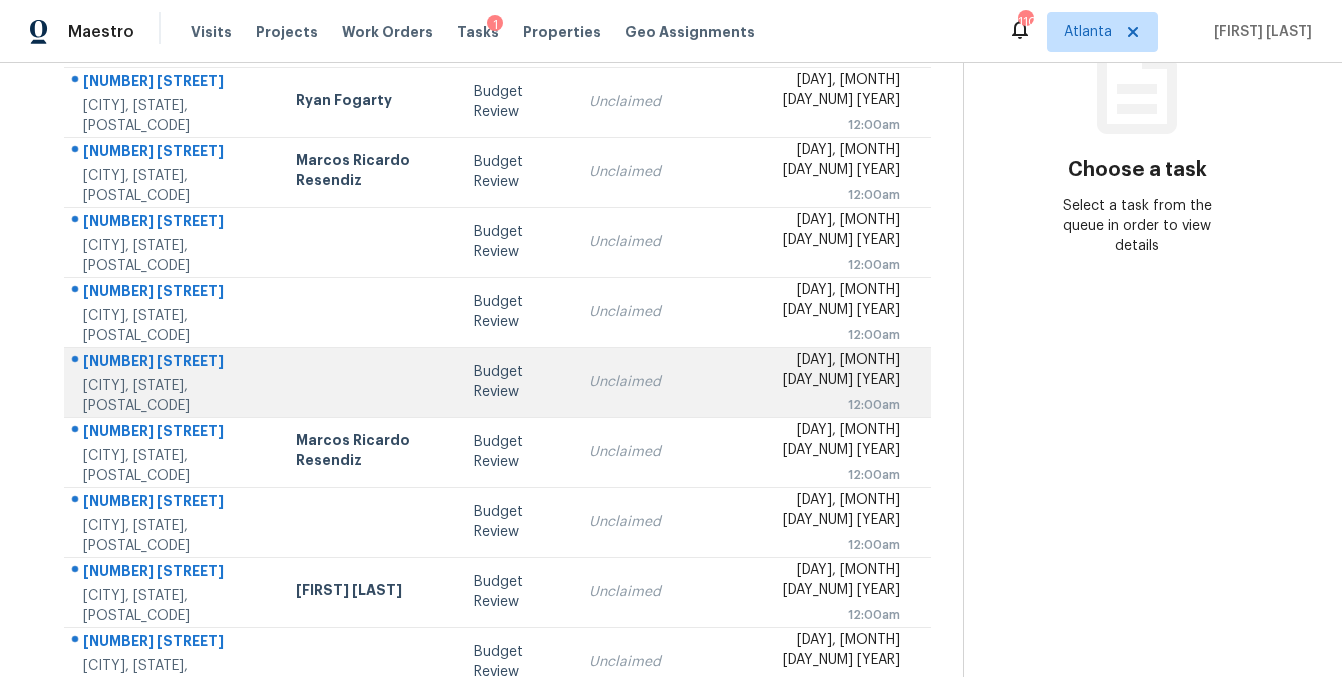 click at bounding box center [369, 382] 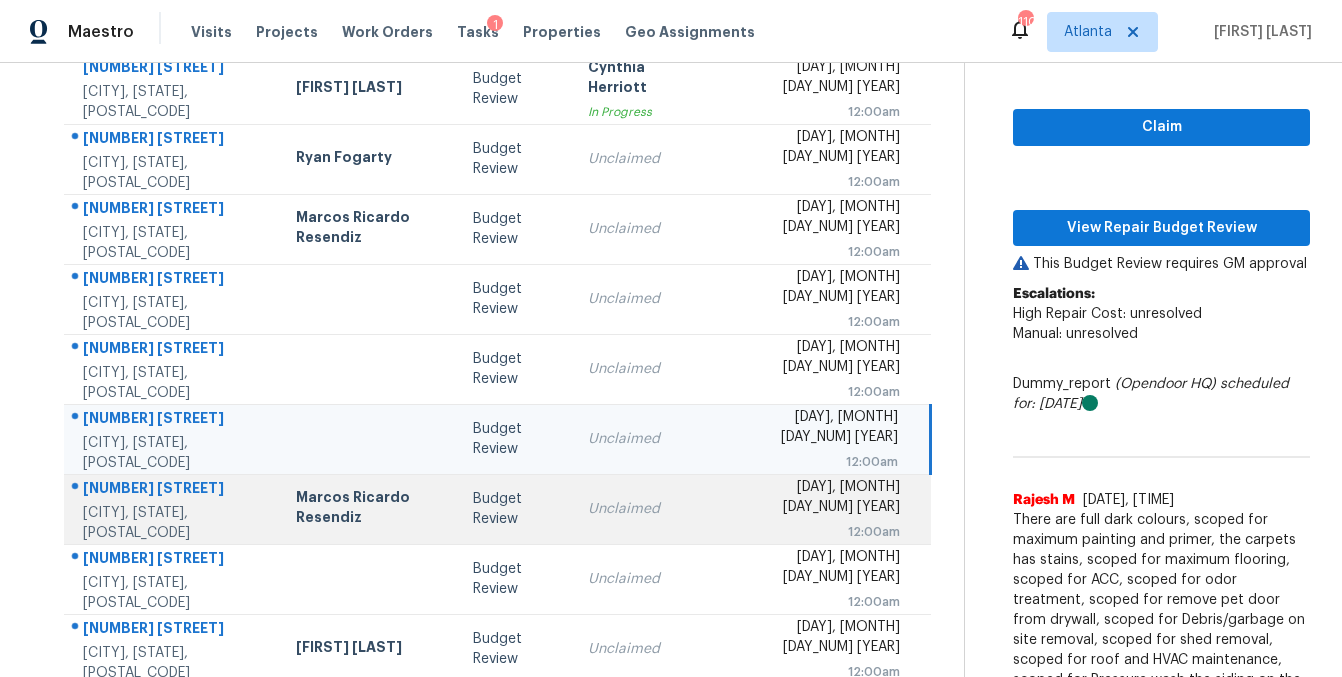 scroll, scrollTop: 191, scrollLeft: 0, axis: vertical 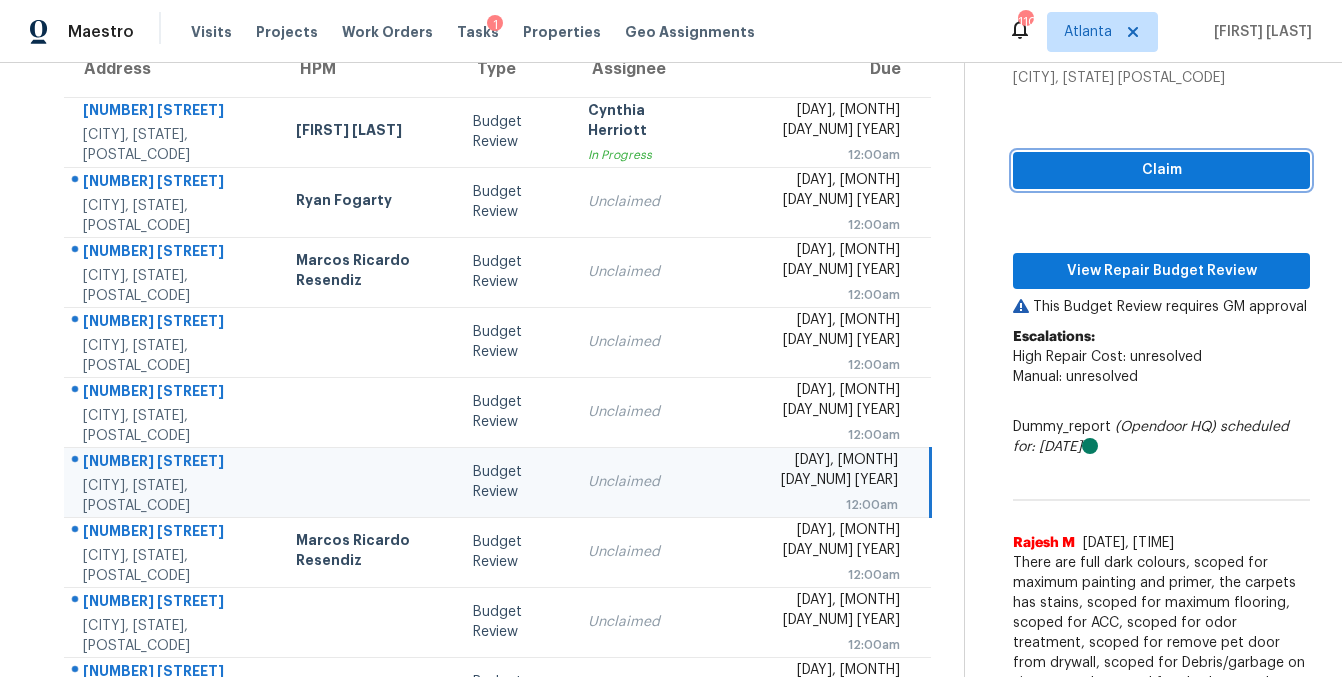 drag, startPoint x: 1098, startPoint y: 171, endPoint x: 1083, endPoint y: 222, distance: 53.160137 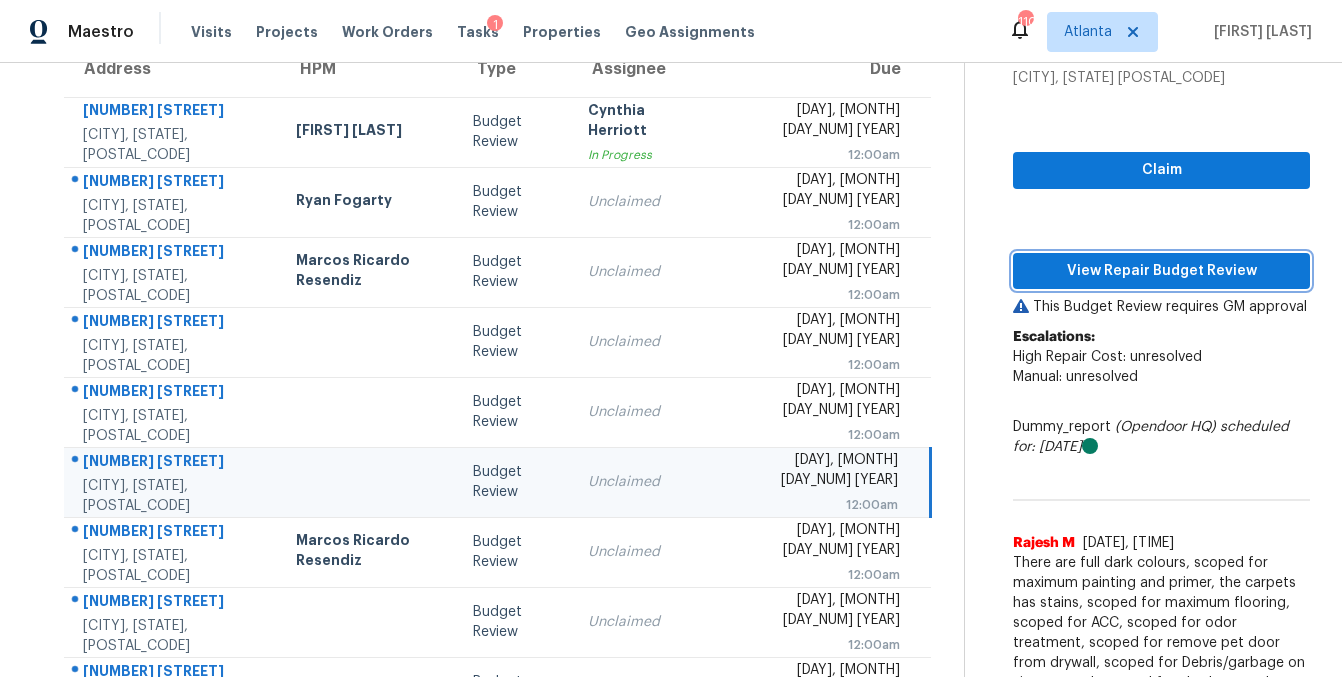 click on "View Repair Budget Review" at bounding box center [1161, 271] 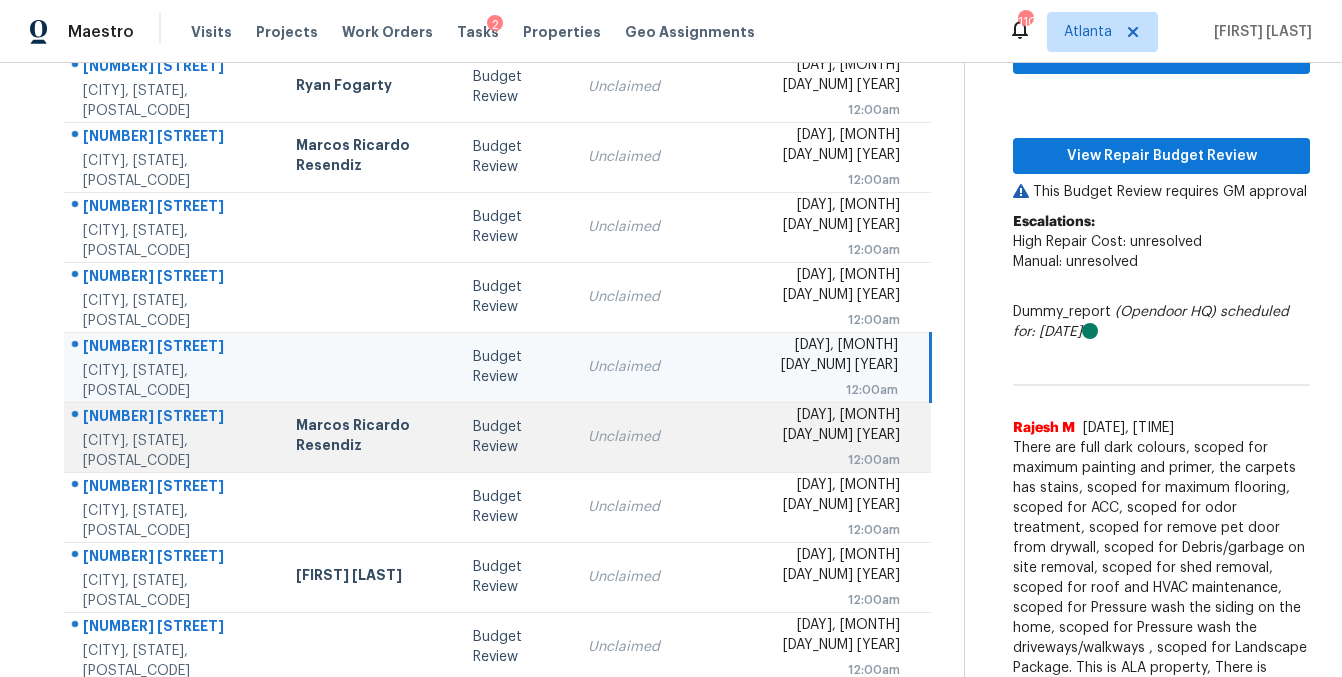 scroll, scrollTop: 364, scrollLeft: 0, axis: vertical 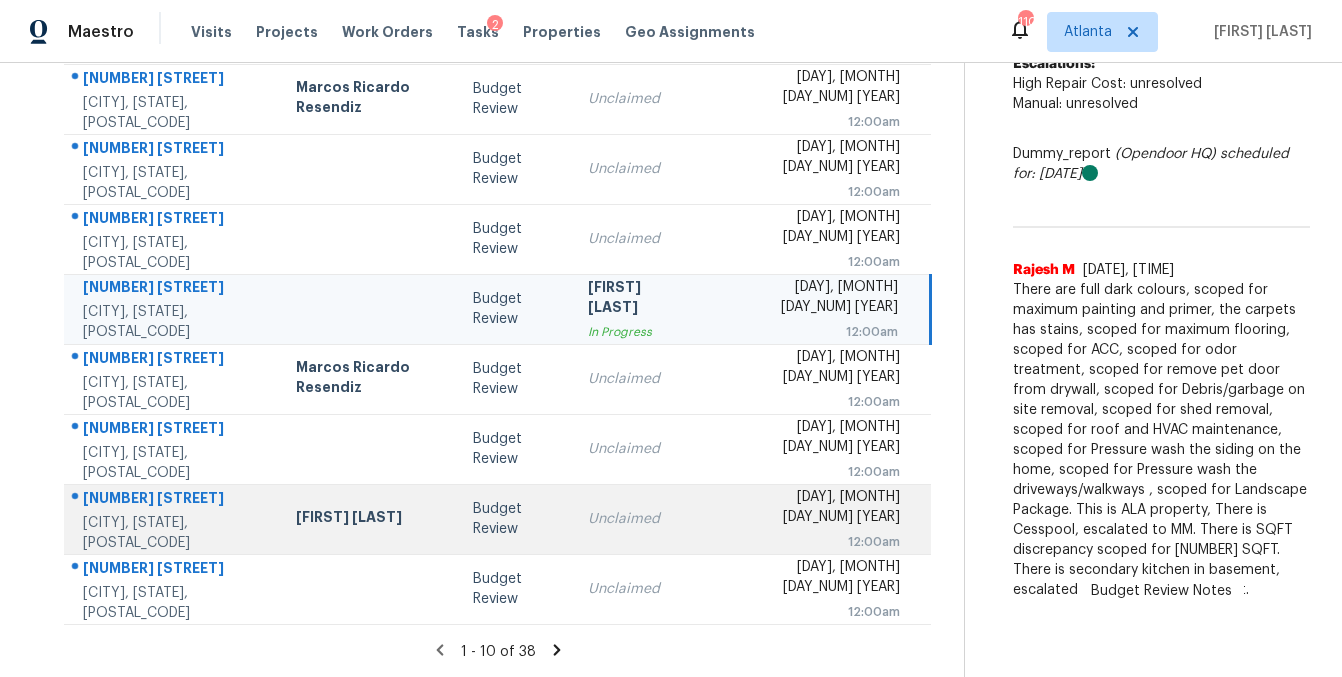 click on "Budget Review" at bounding box center [514, 519] 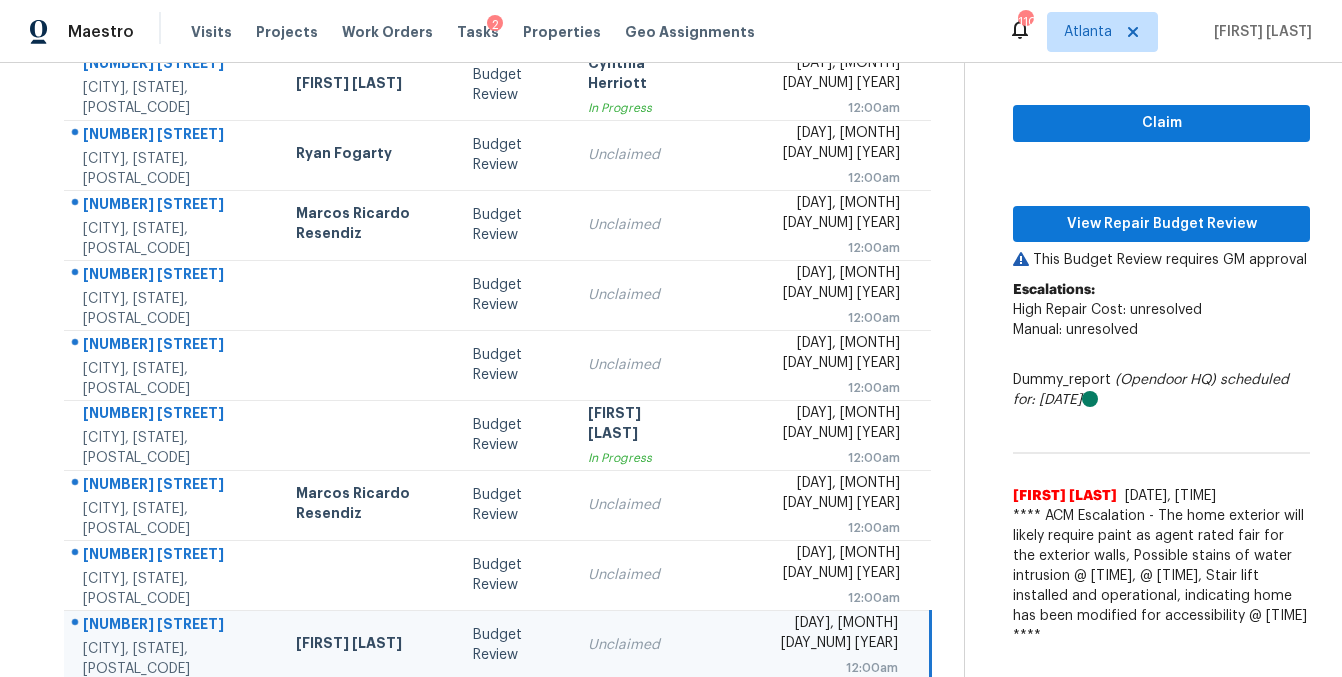 scroll, scrollTop: 217, scrollLeft: 0, axis: vertical 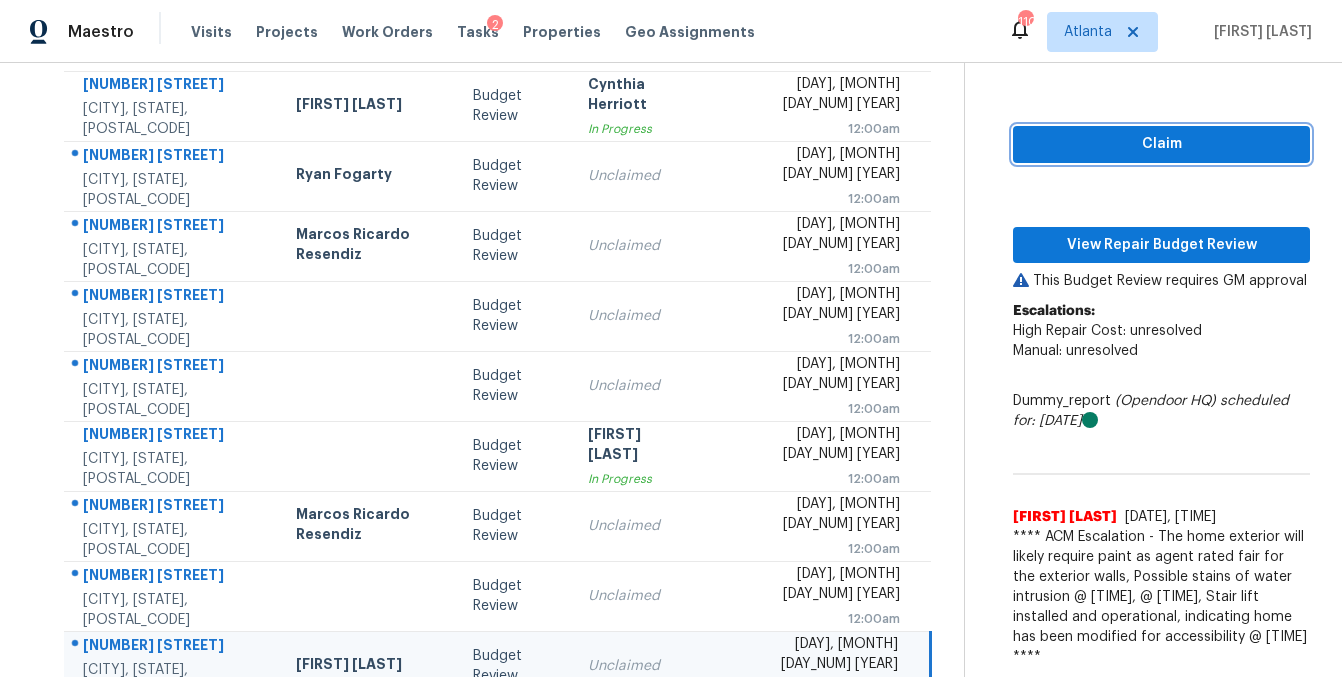 click on "Claim" at bounding box center (1161, 144) 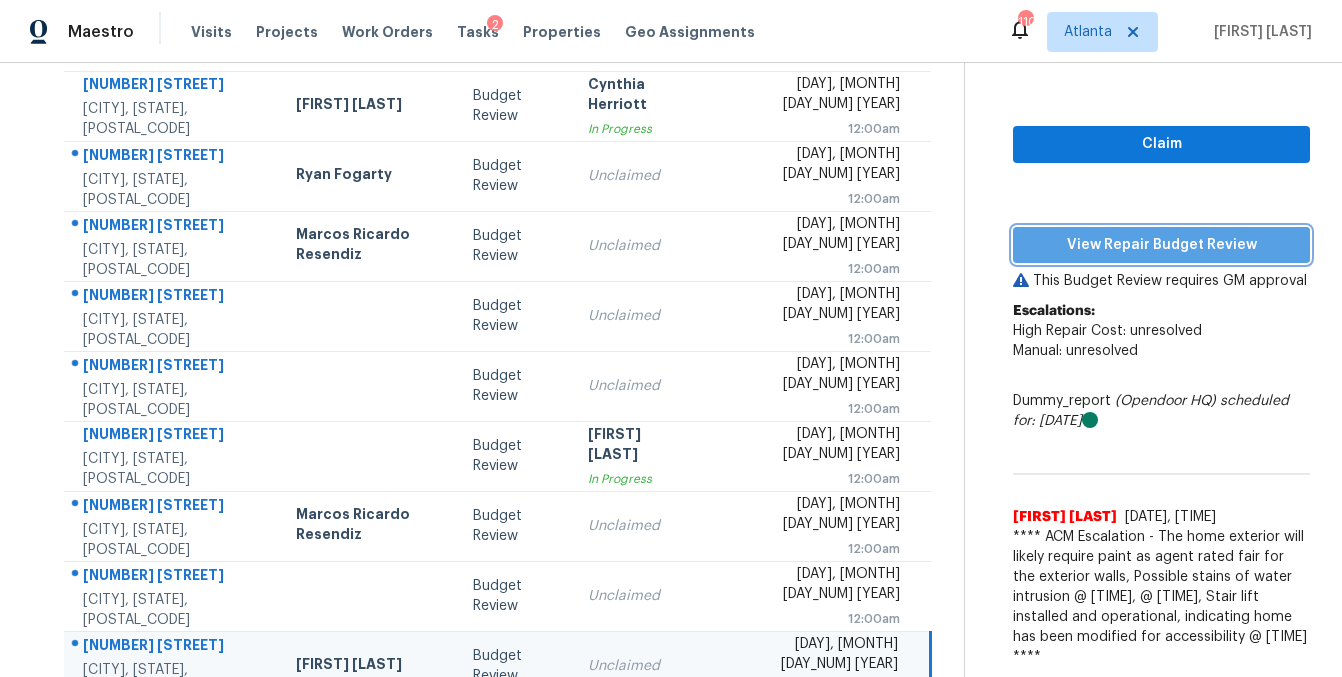 click on "View Repair Budget Review" at bounding box center (1161, 245) 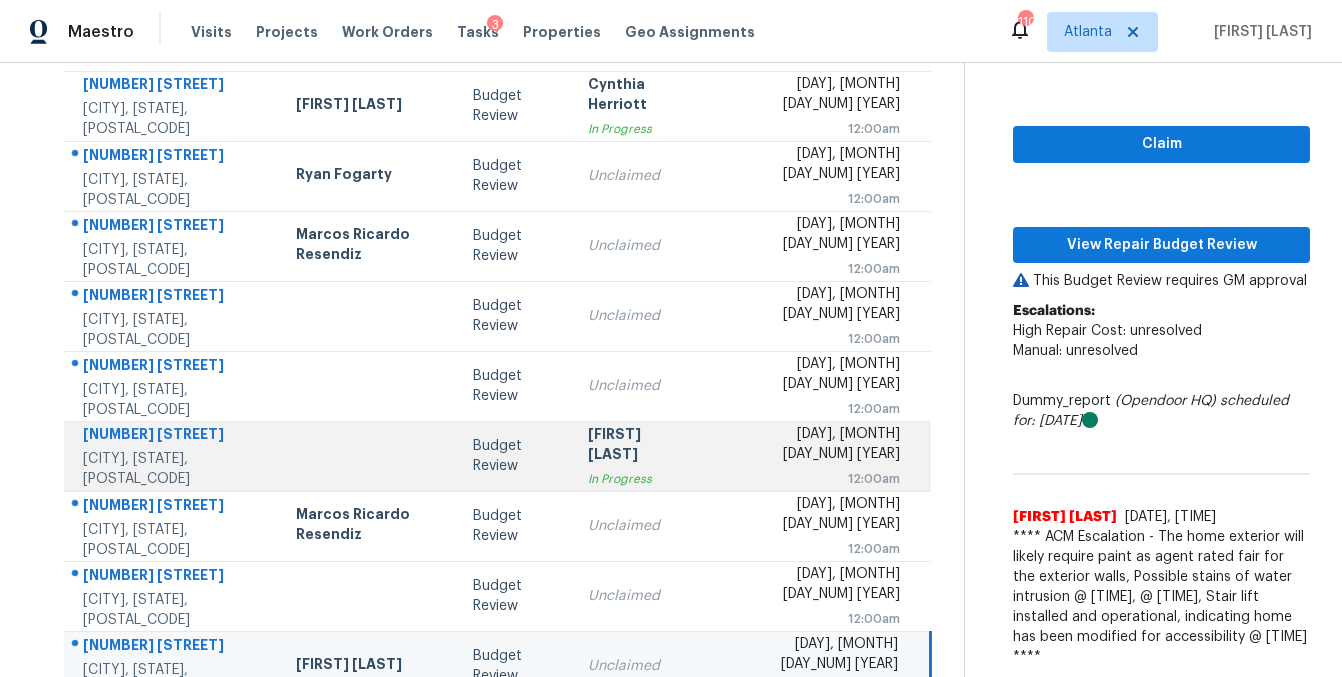 scroll, scrollTop: 364, scrollLeft: 0, axis: vertical 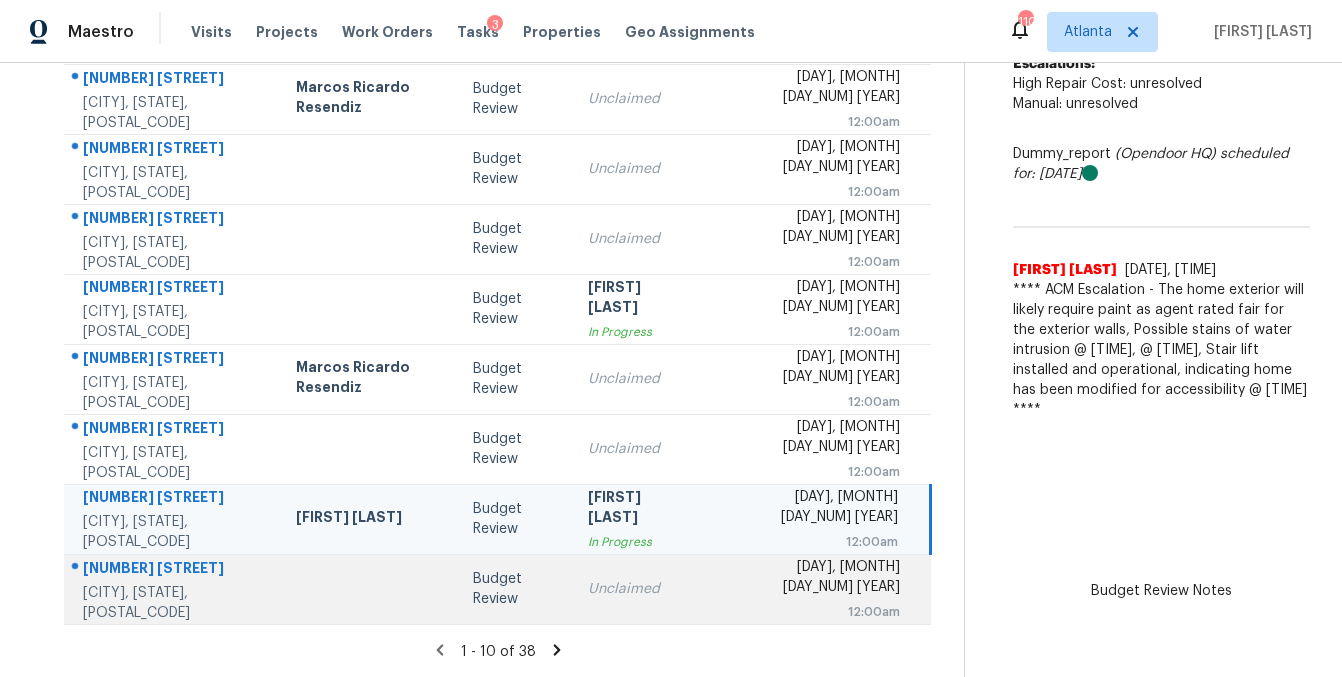 click on "Budget Review" at bounding box center (514, 589) 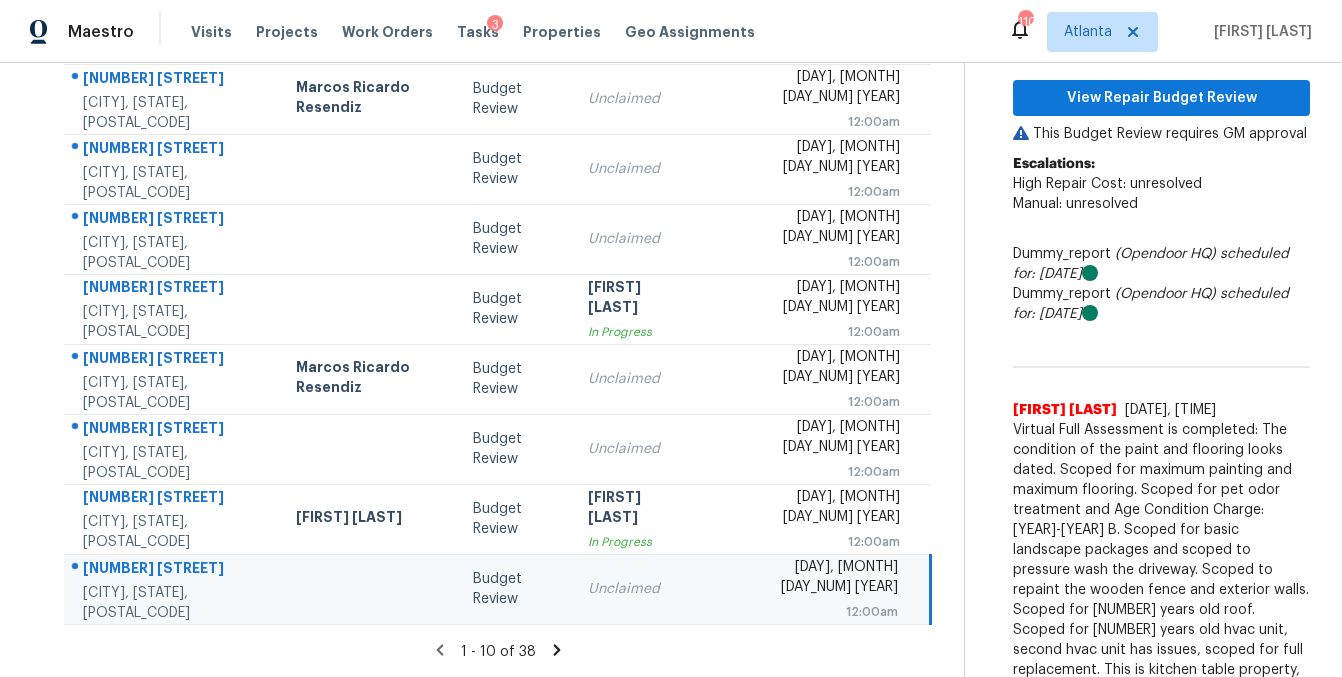 click 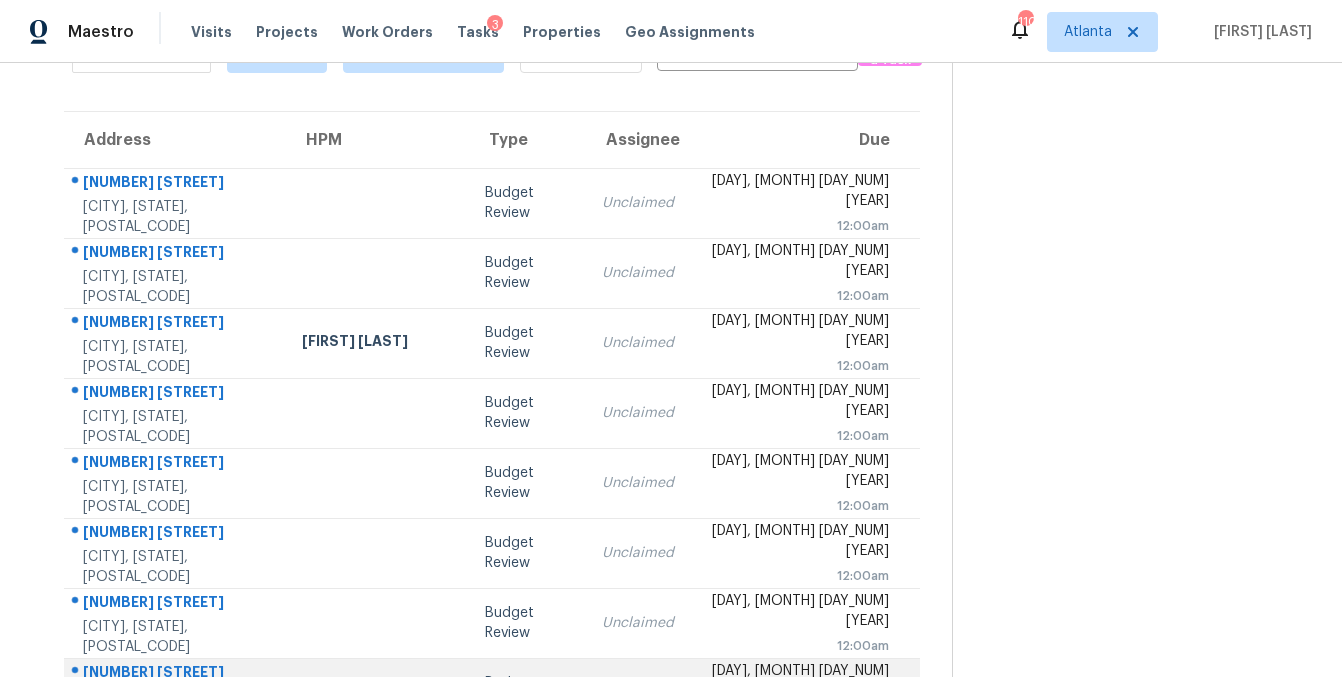 scroll, scrollTop: 115, scrollLeft: 0, axis: vertical 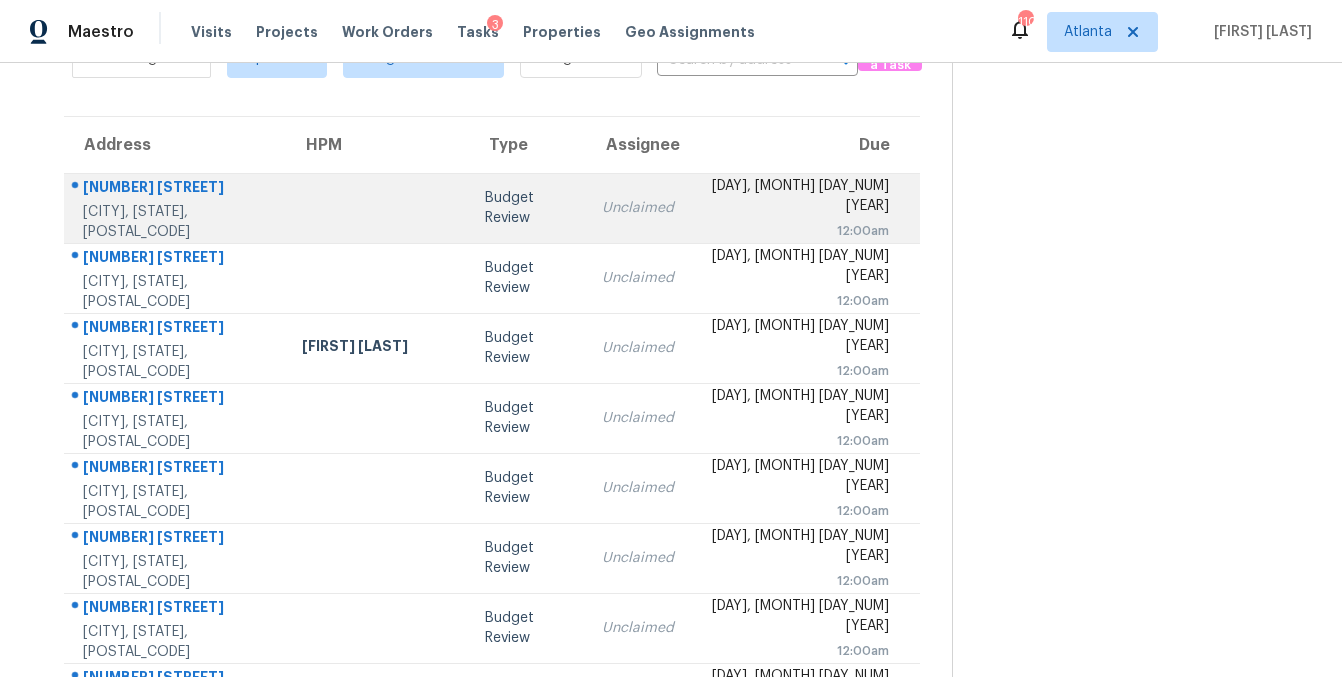 click at bounding box center (378, 208) 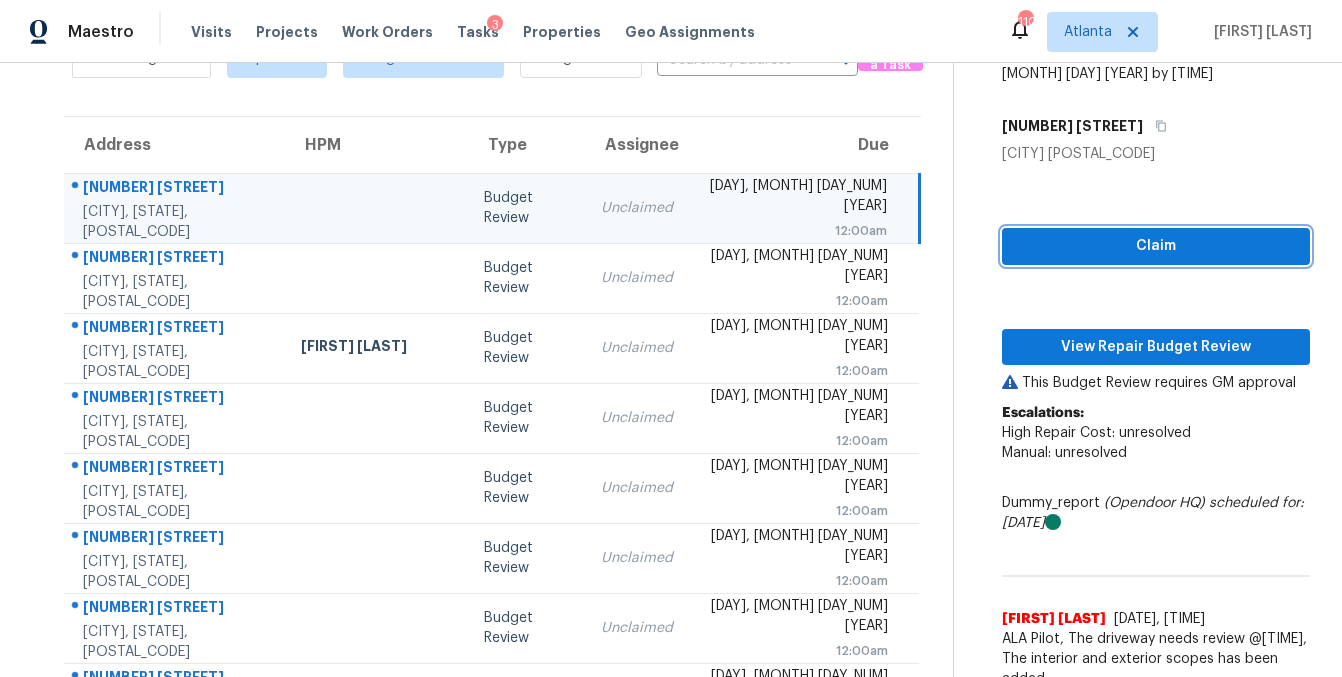 click on "Claim" at bounding box center (1156, 246) 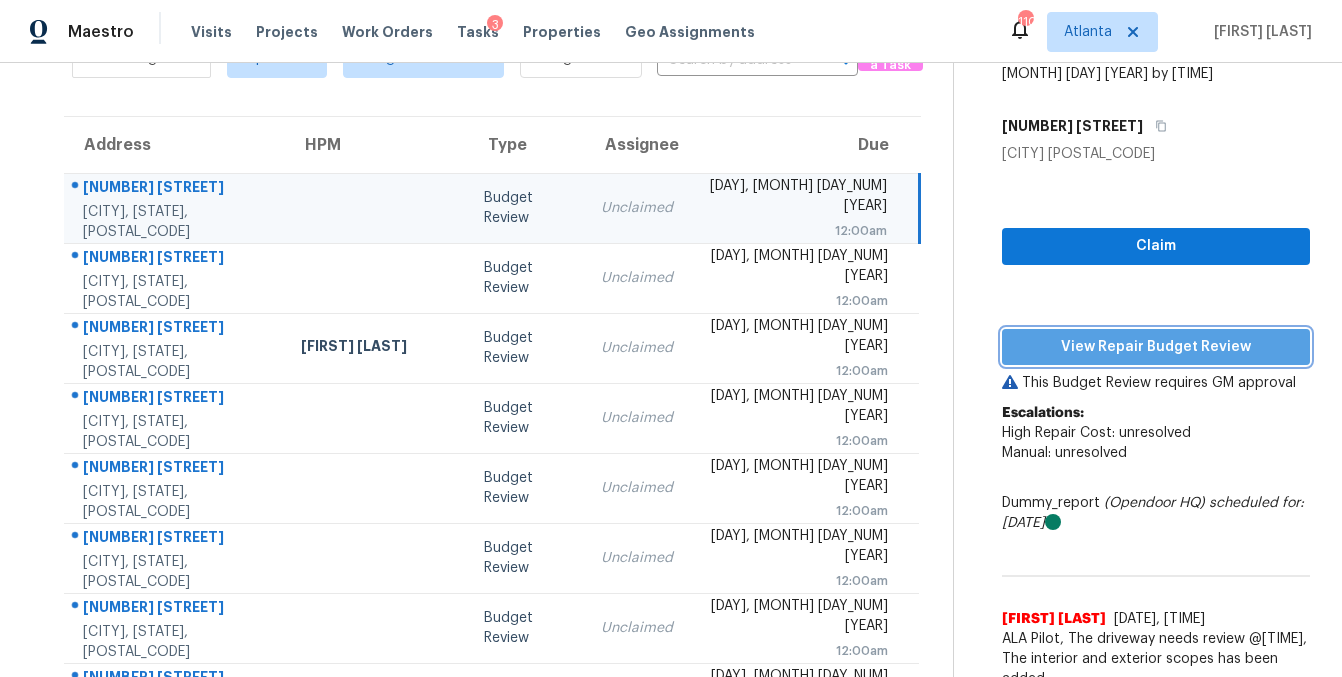 click on "View Repair Budget Review" at bounding box center (1156, 347) 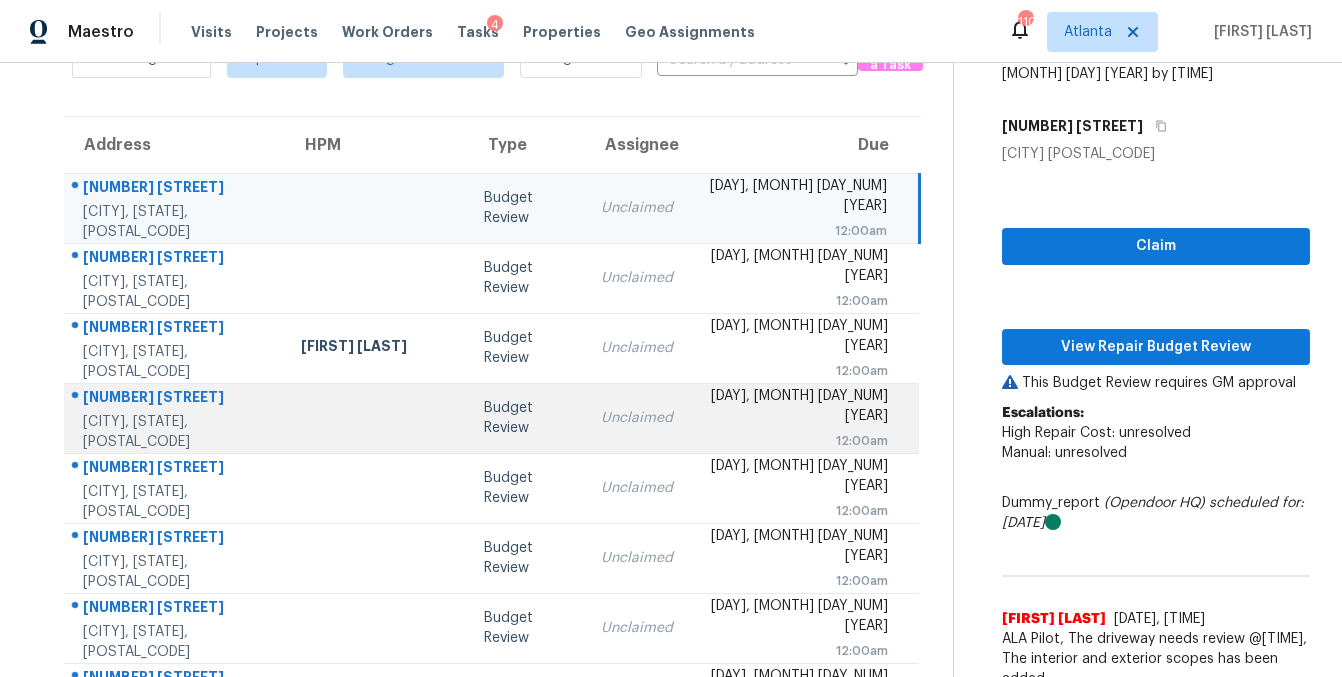 scroll, scrollTop: 233, scrollLeft: 0, axis: vertical 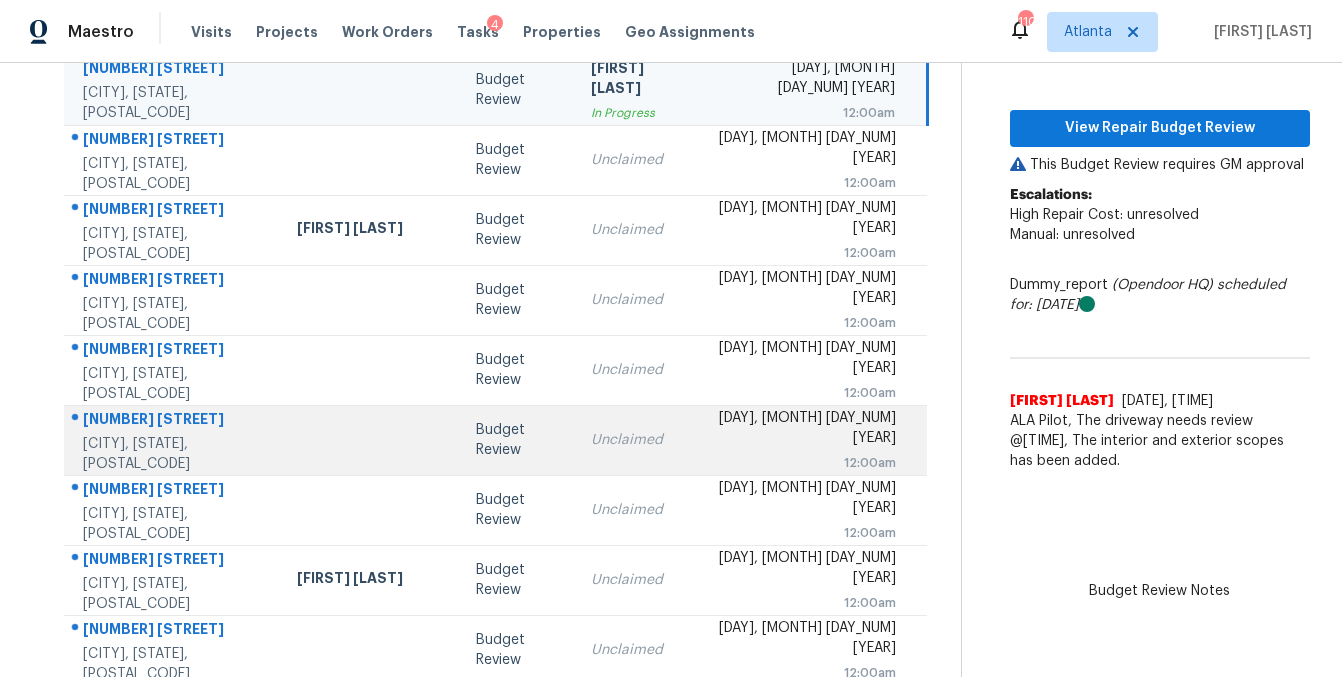 click on "Budget Review" at bounding box center (517, 440) 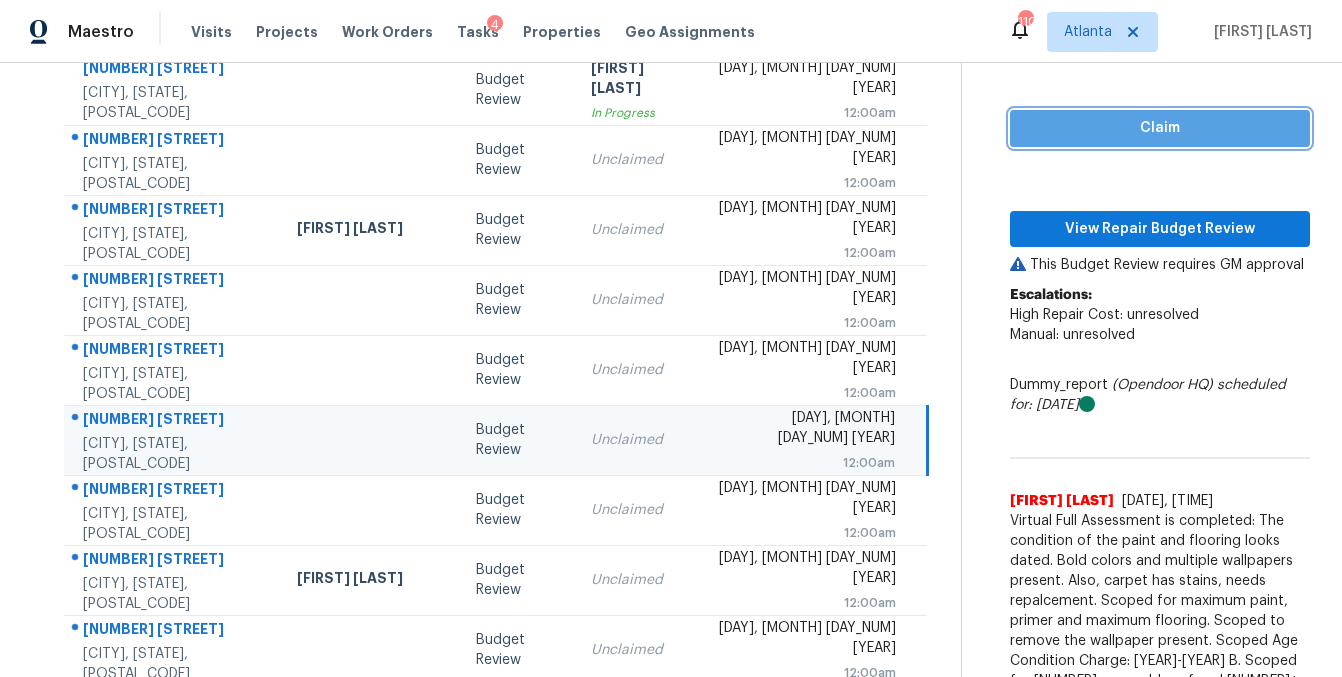 click on "Claim" at bounding box center (1160, 128) 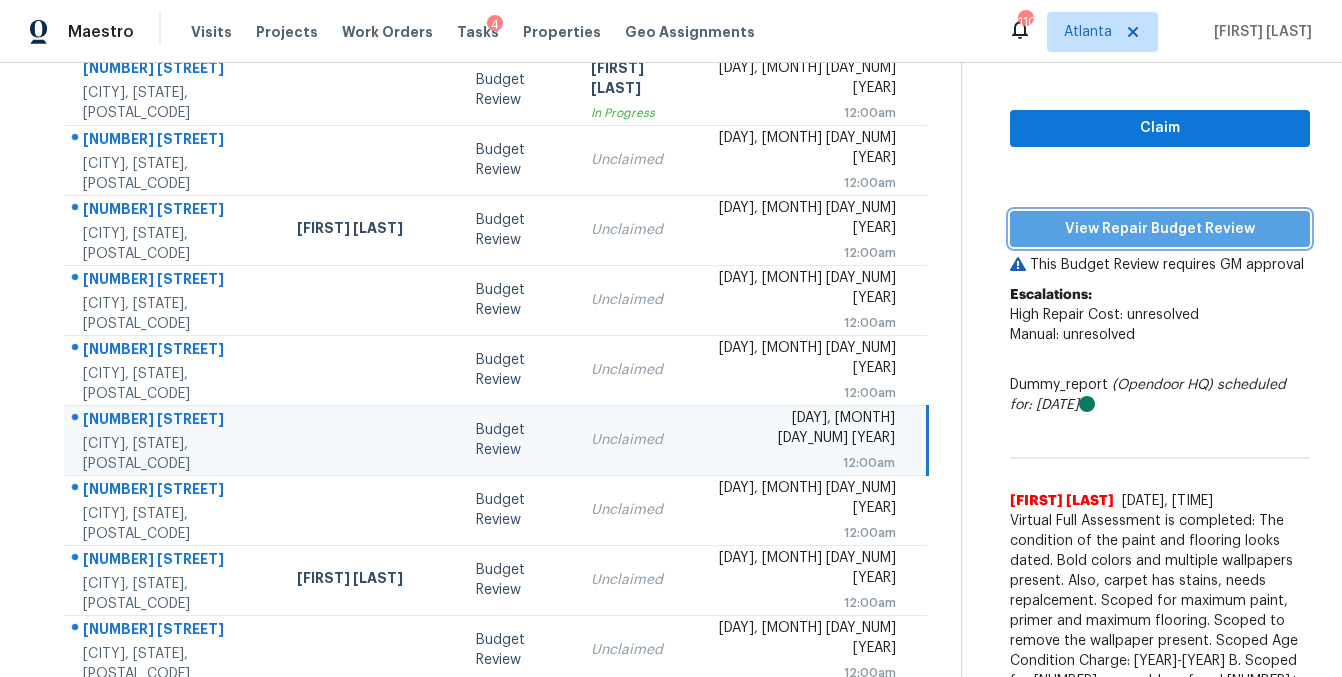 click on "View Repair Budget Review" at bounding box center [1160, 229] 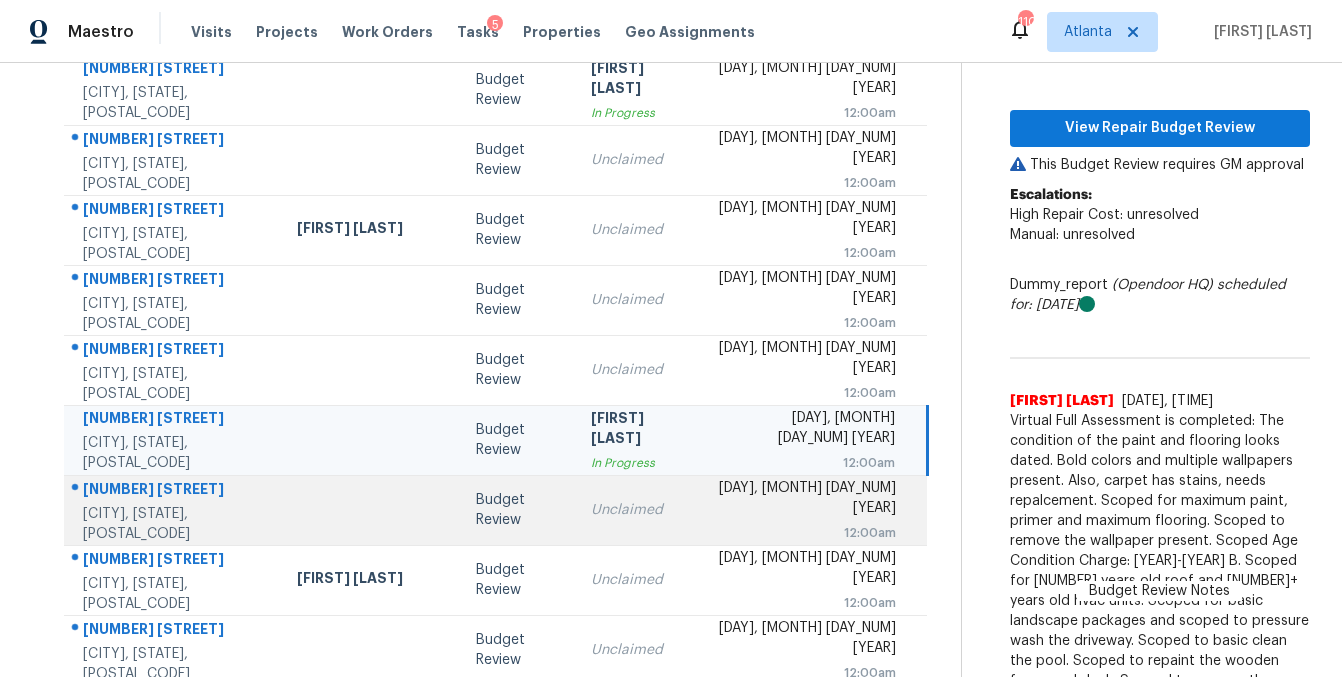 click on "Budget Review" at bounding box center [517, 510] 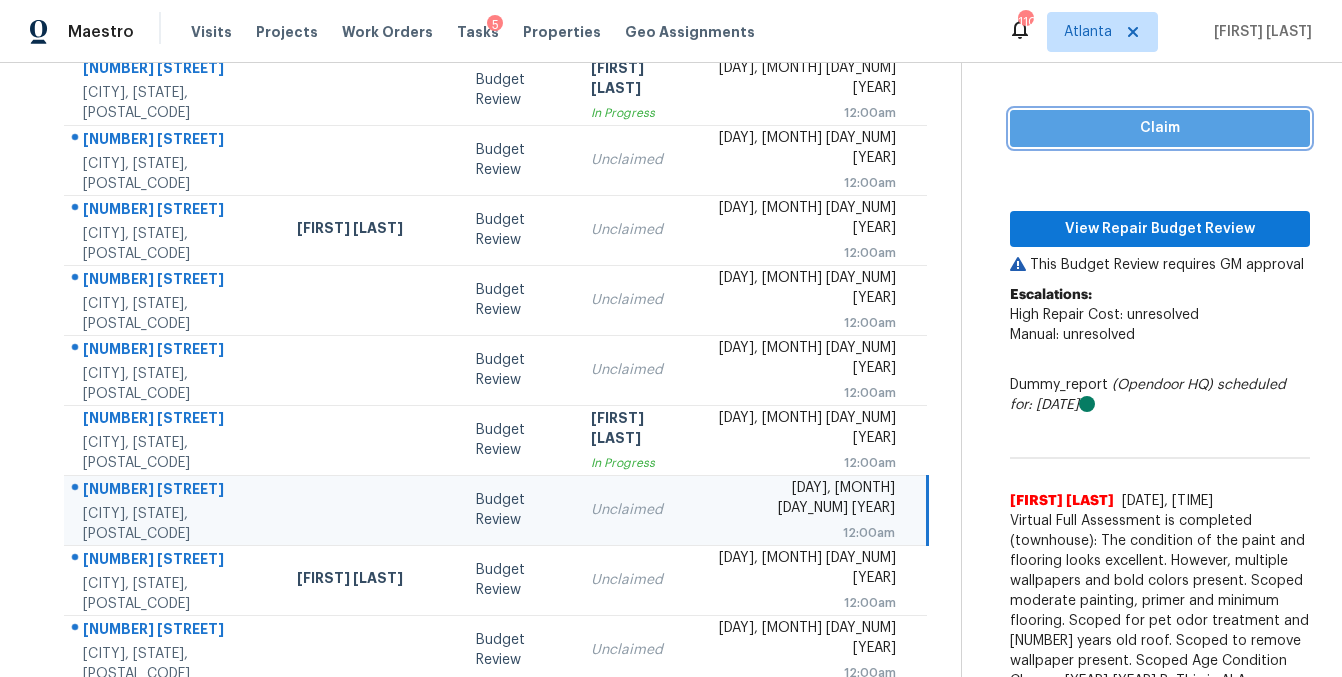 click on "Claim" at bounding box center [1160, 128] 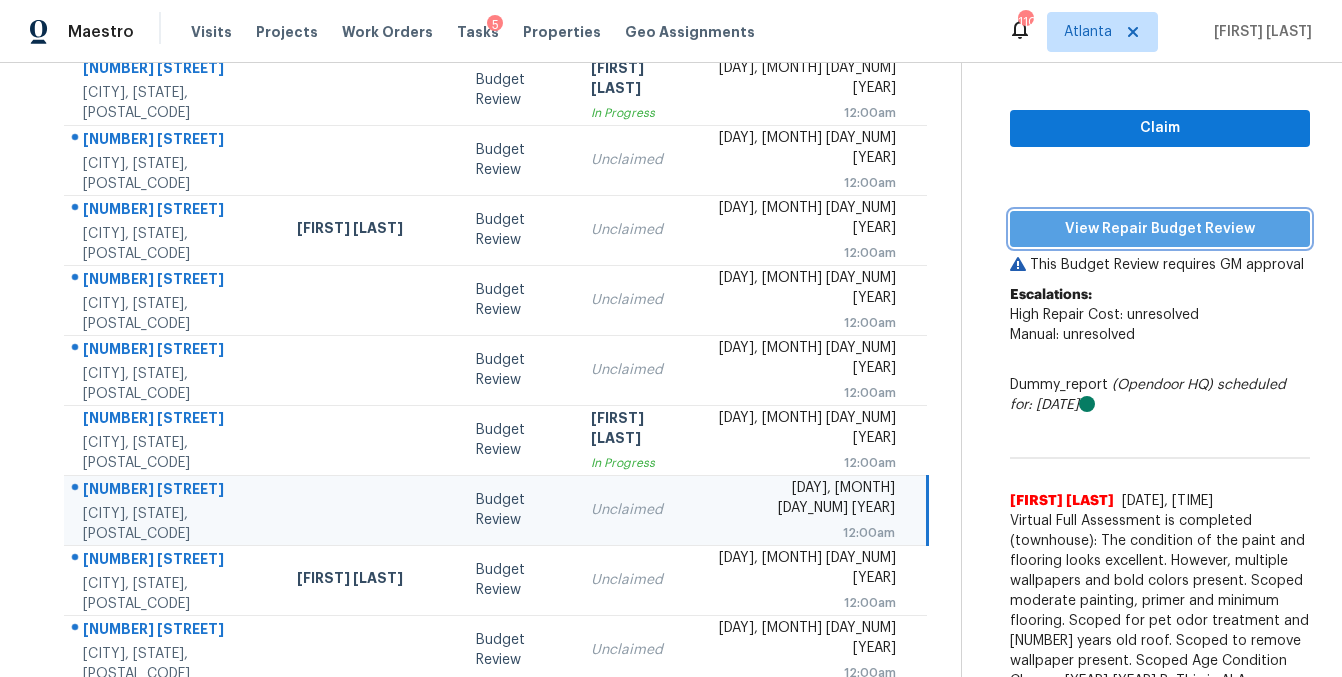 click on "View Repair Budget Review" at bounding box center [1160, 229] 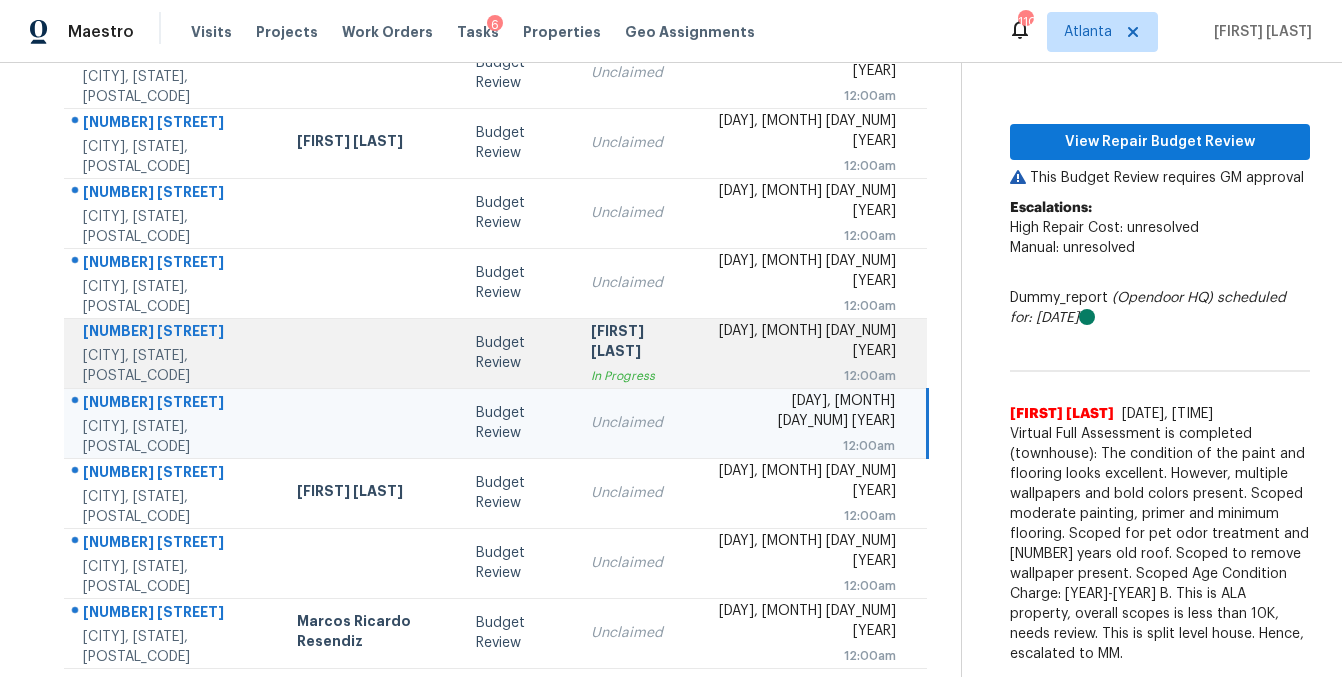scroll, scrollTop: 364, scrollLeft: 0, axis: vertical 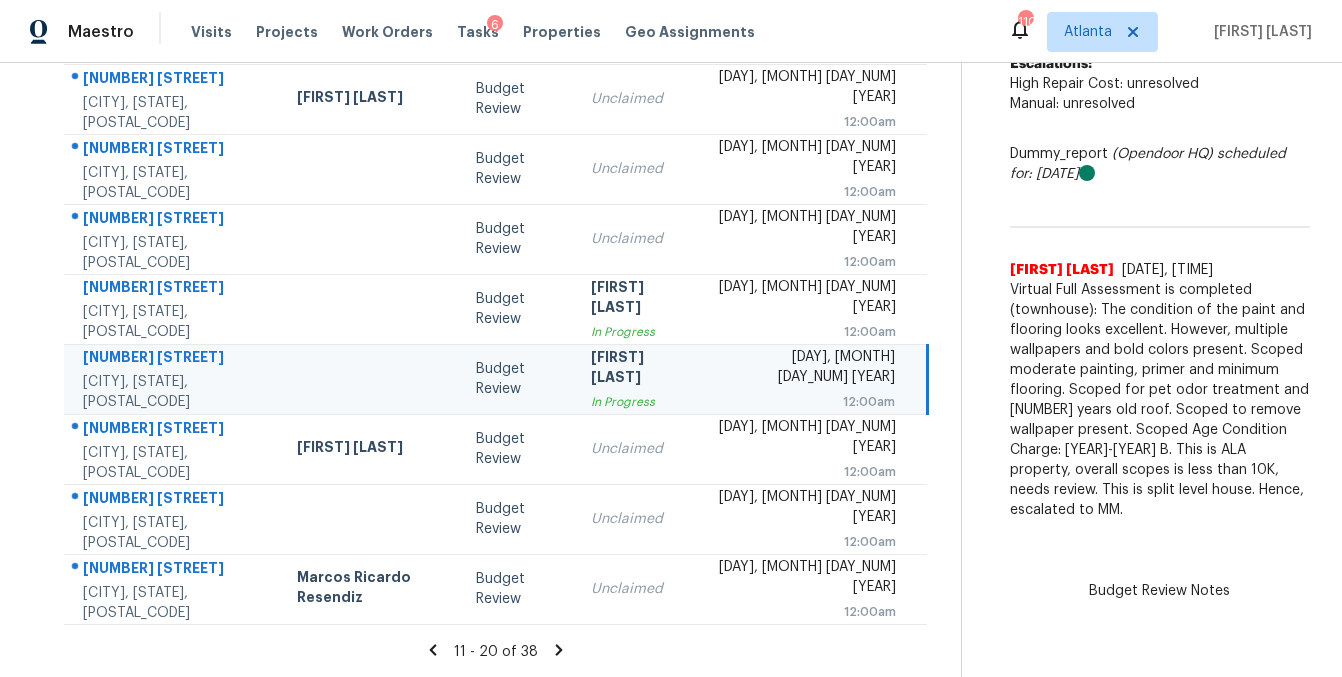 click 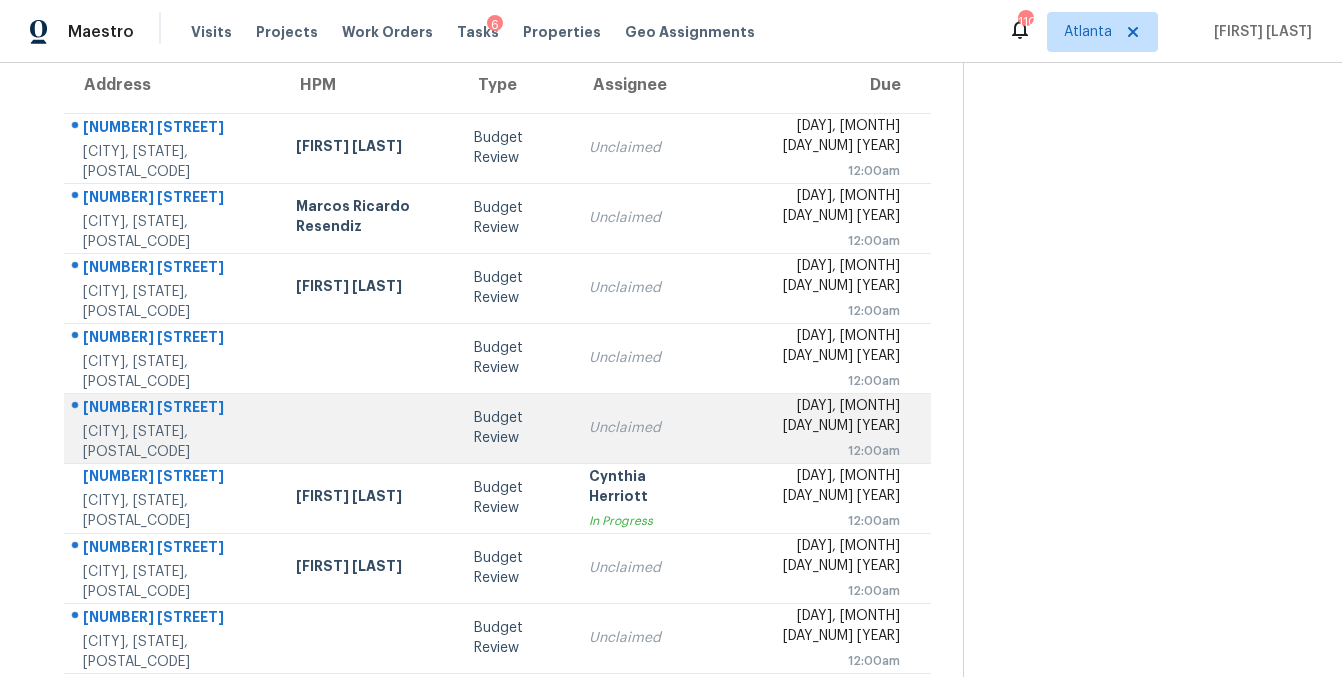 scroll, scrollTop: 149, scrollLeft: 0, axis: vertical 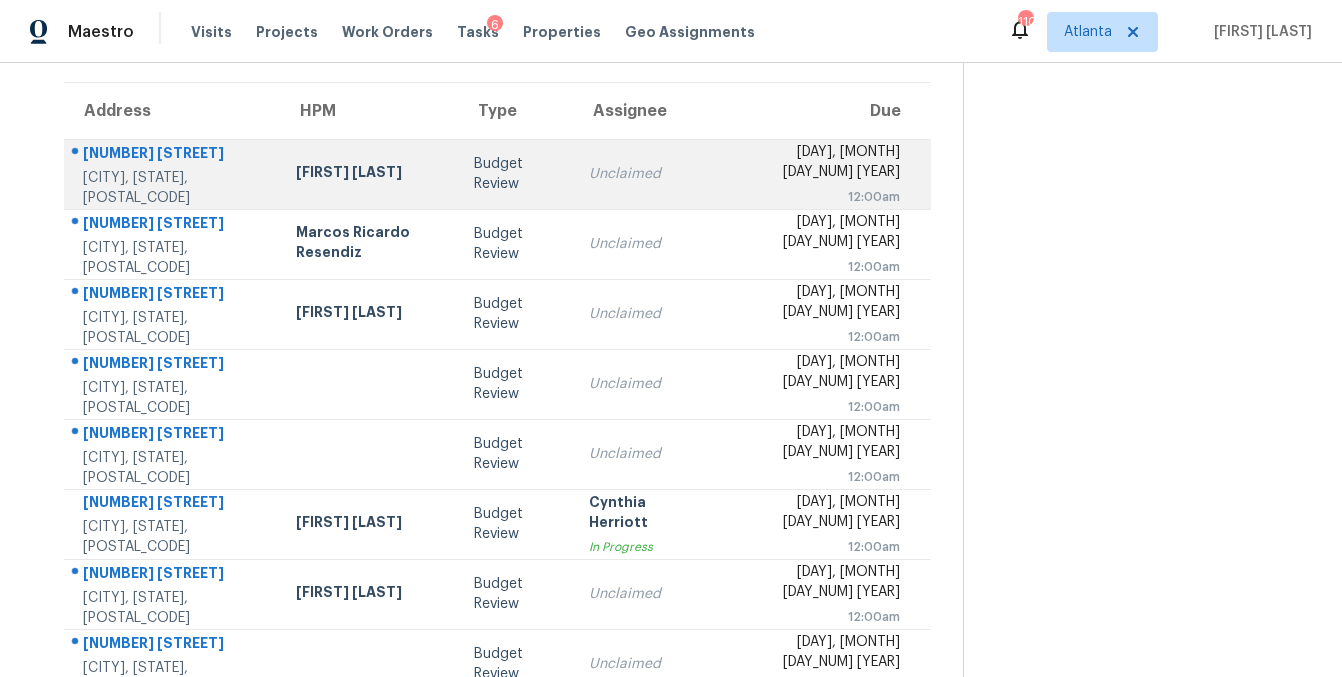 click on "[FIRST] [LAST]" at bounding box center [369, 174] 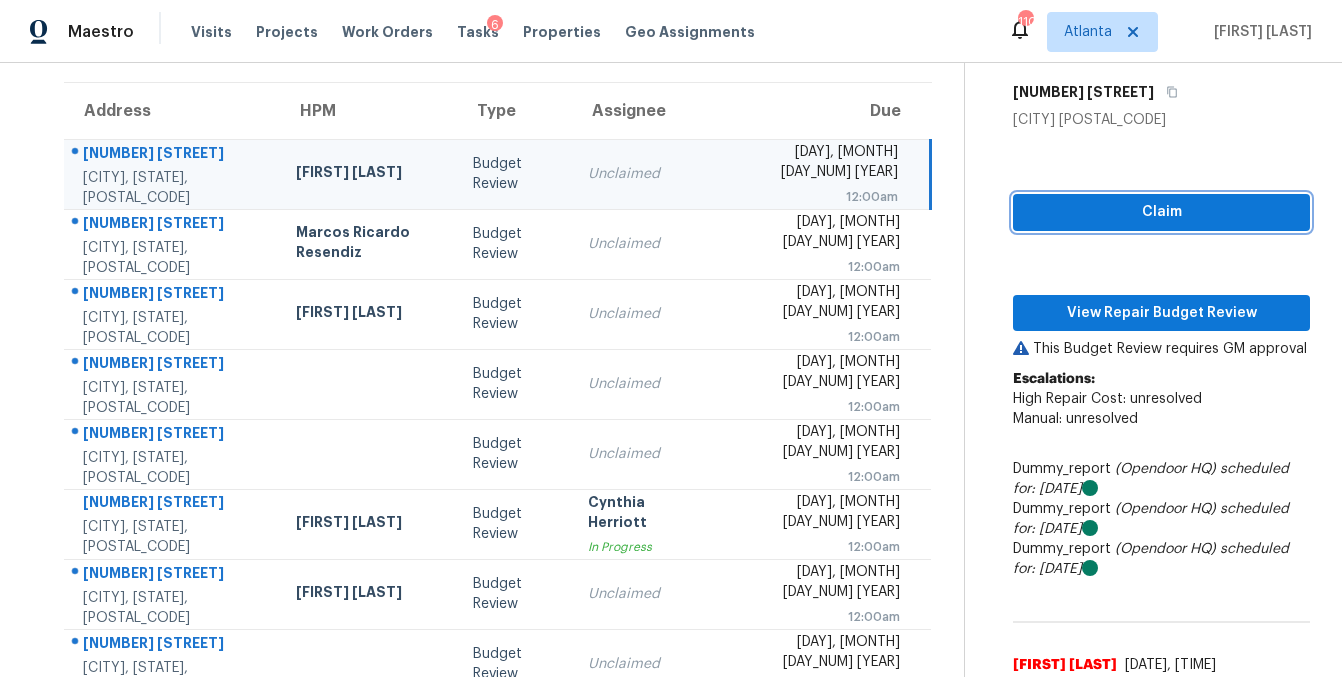 click on "Claim" at bounding box center (1161, 212) 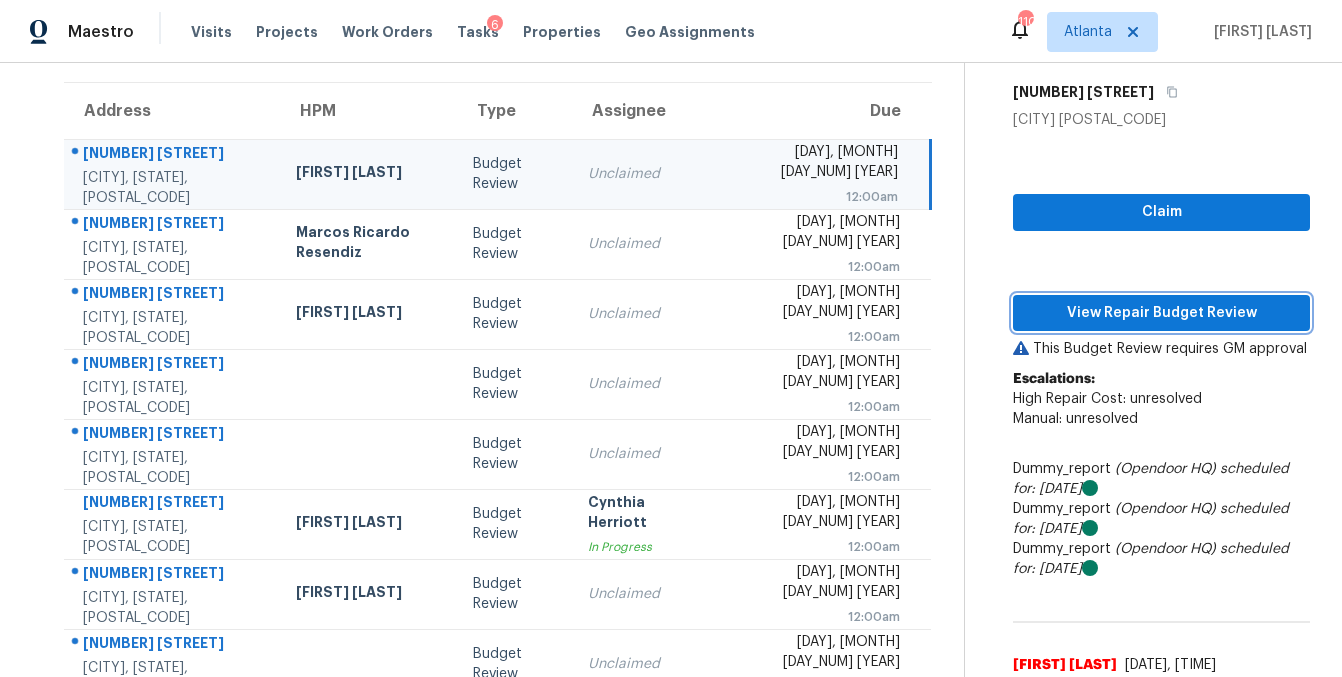 click on "View Repair Budget Review" at bounding box center (1161, 313) 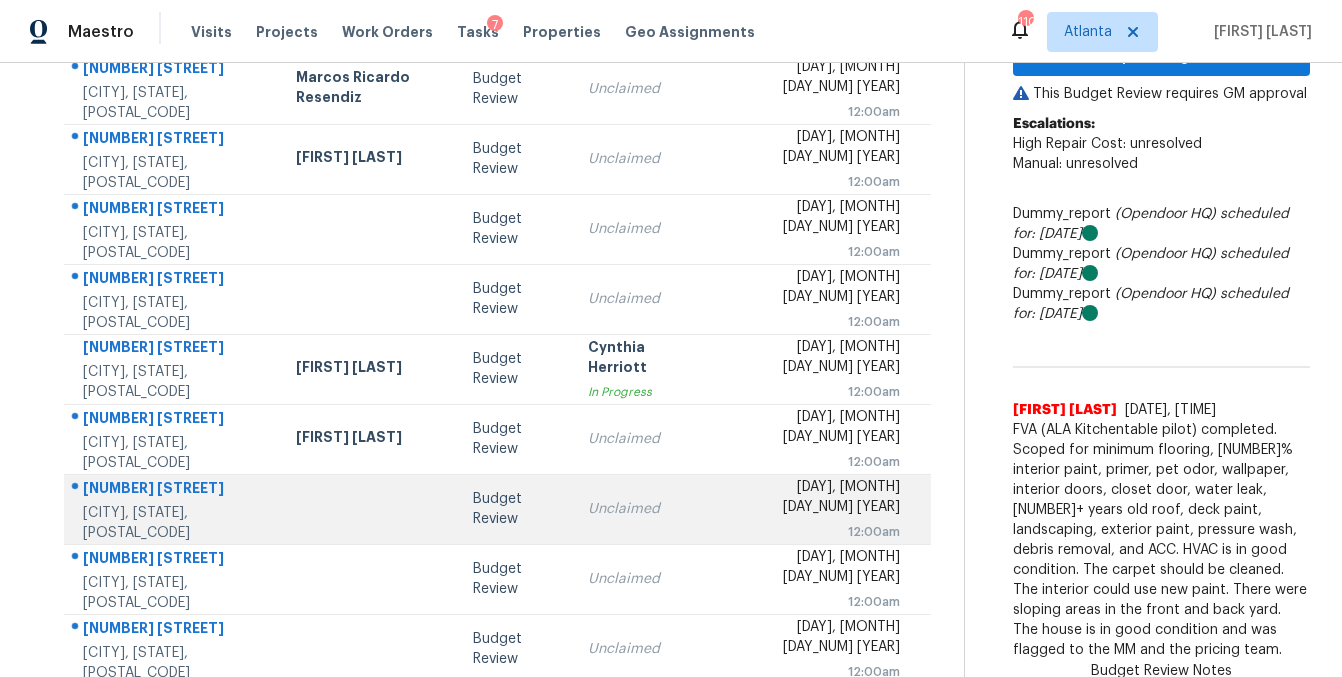 scroll, scrollTop: 308, scrollLeft: 0, axis: vertical 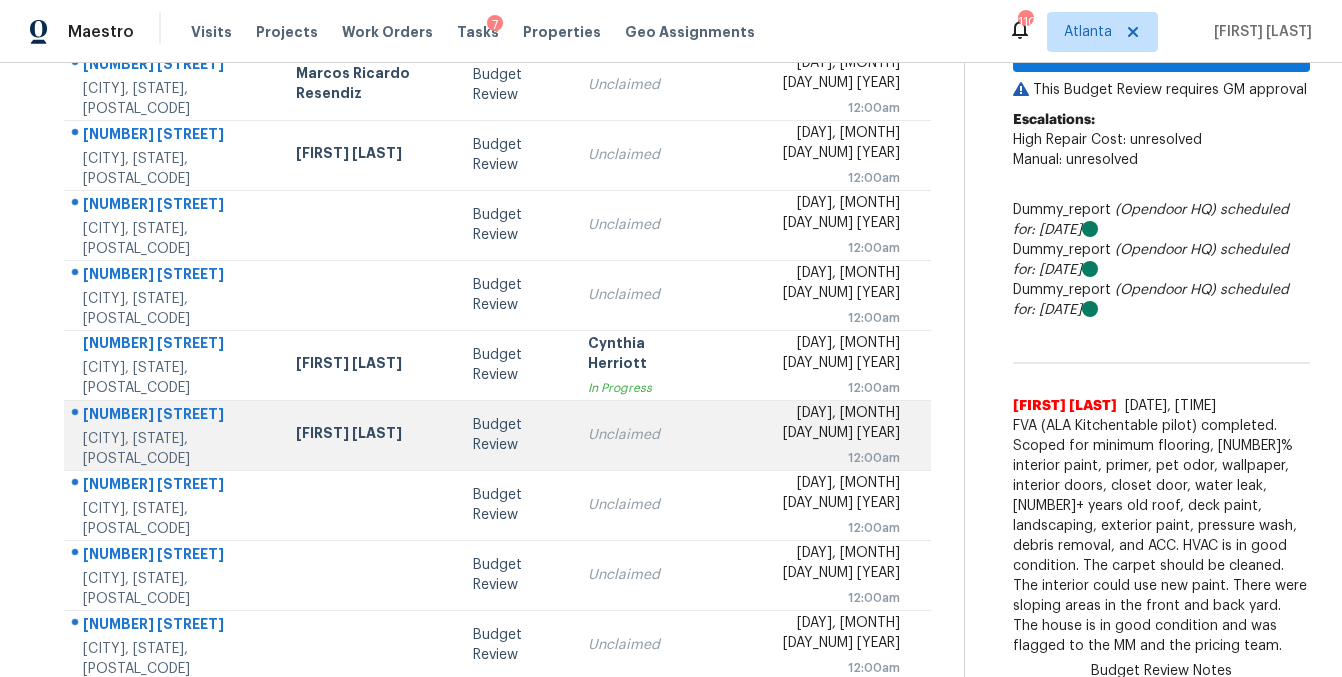 click on "Budget Review" at bounding box center (514, 435) 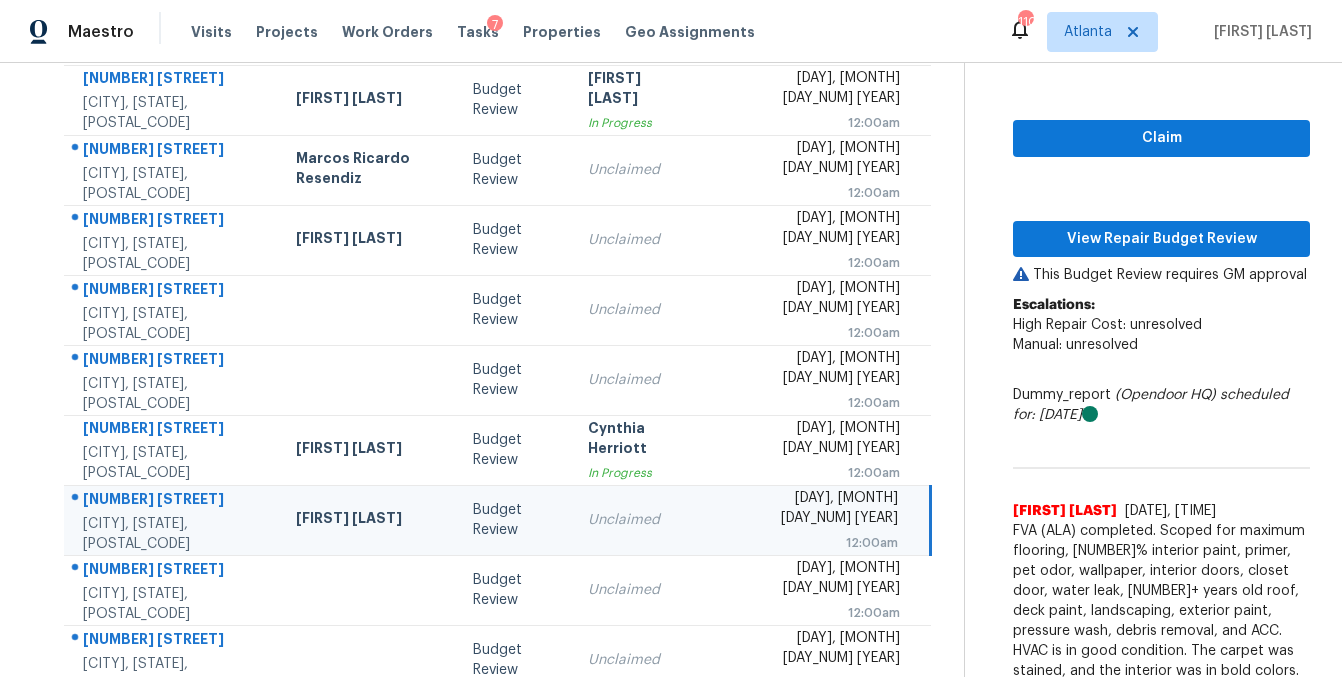 scroll, scrollTop: 191, scrollLeft: 0, axis: vertical 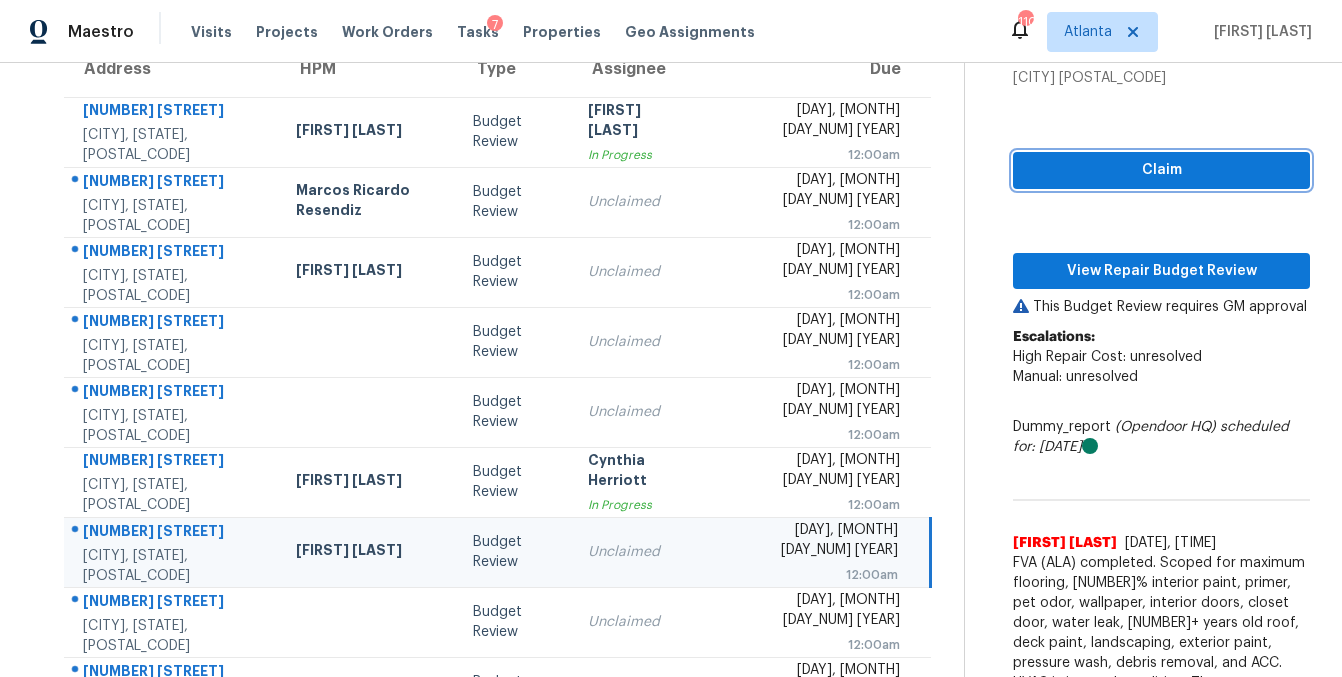 click on "Claim" at bounding box center [1161, 170] 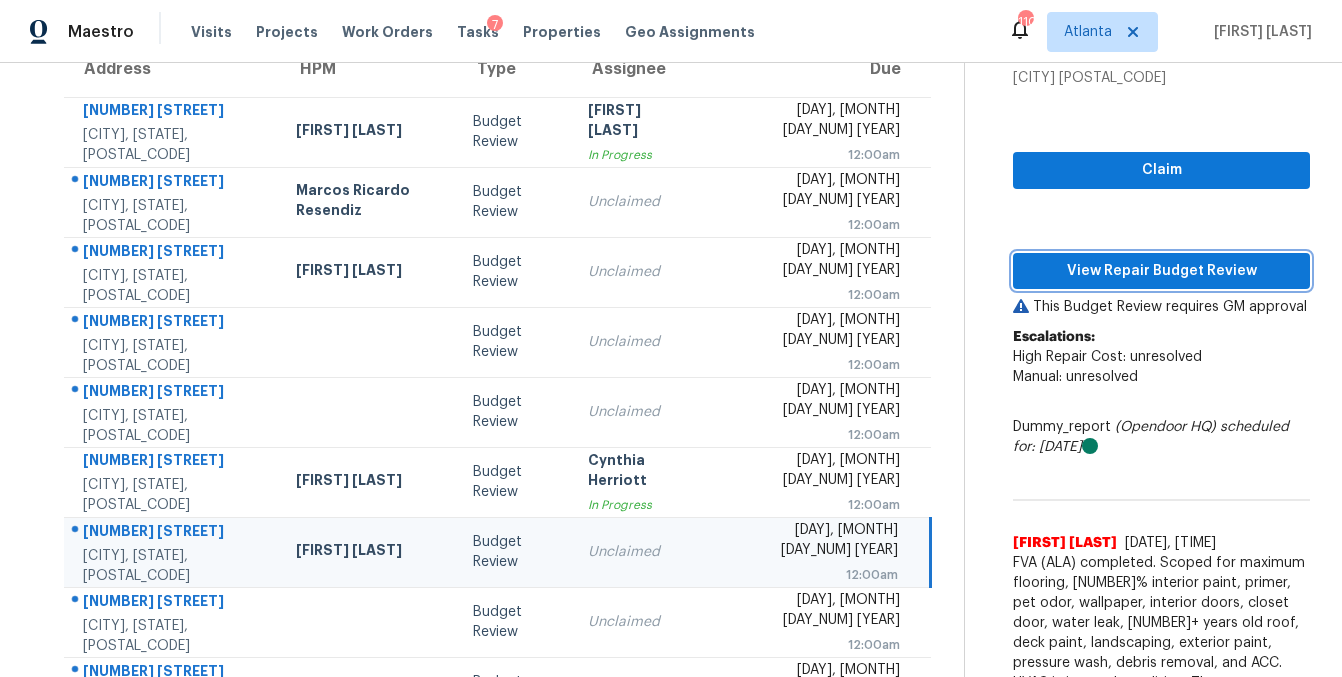 click on "View Repair Budget Review" at bounding box center [1161, 271] 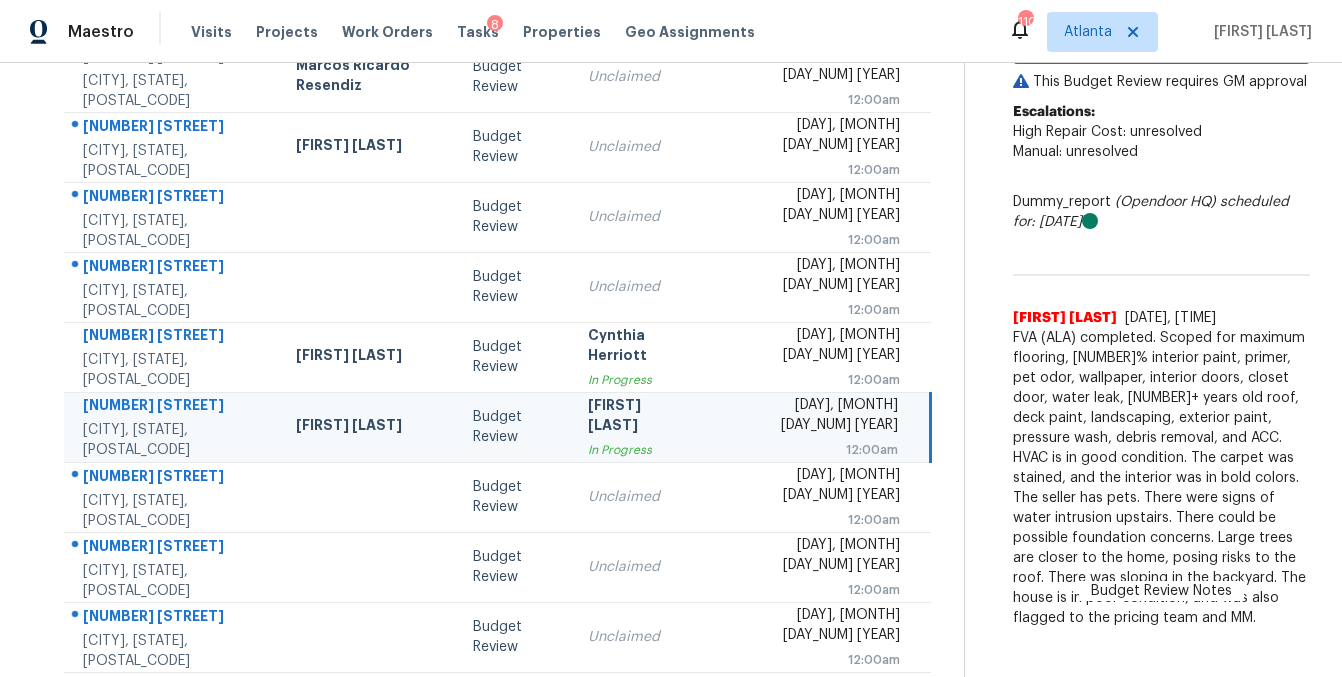 scroll, scrollTop: 364, scrollLeft: 0, axis: vertical 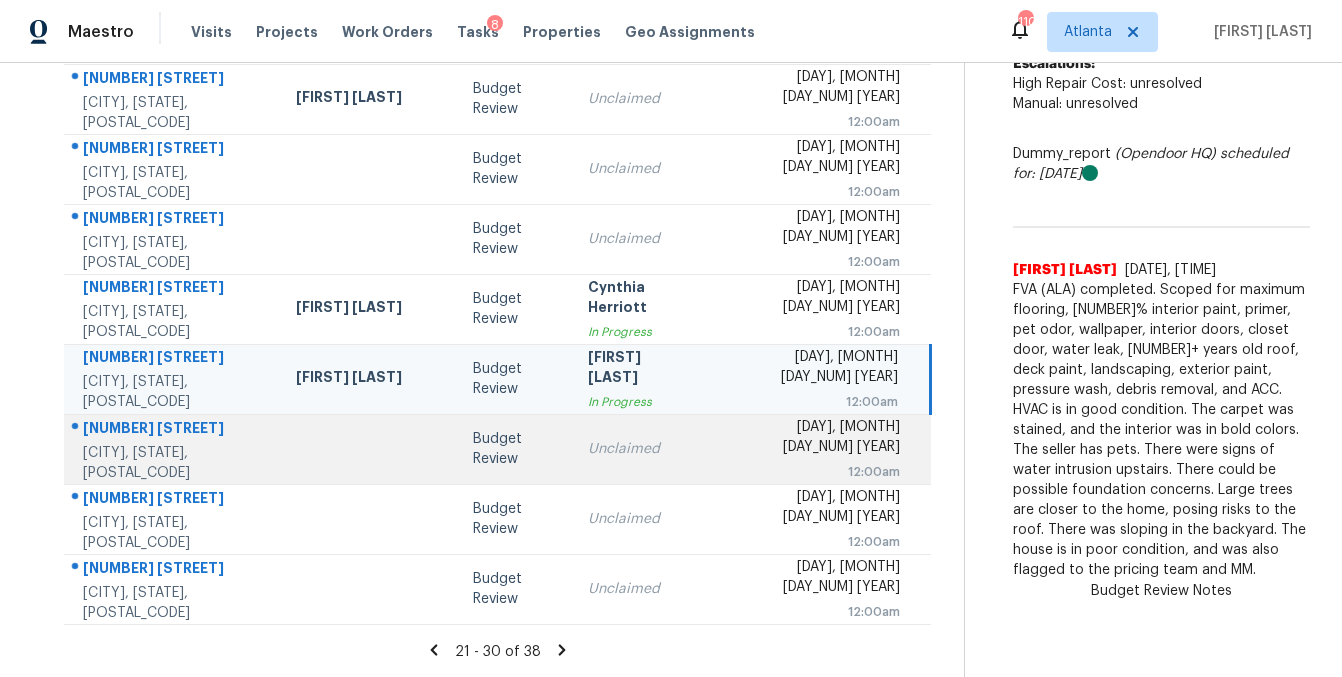 click on "Unclaimed" at bounding box center (640, 449) 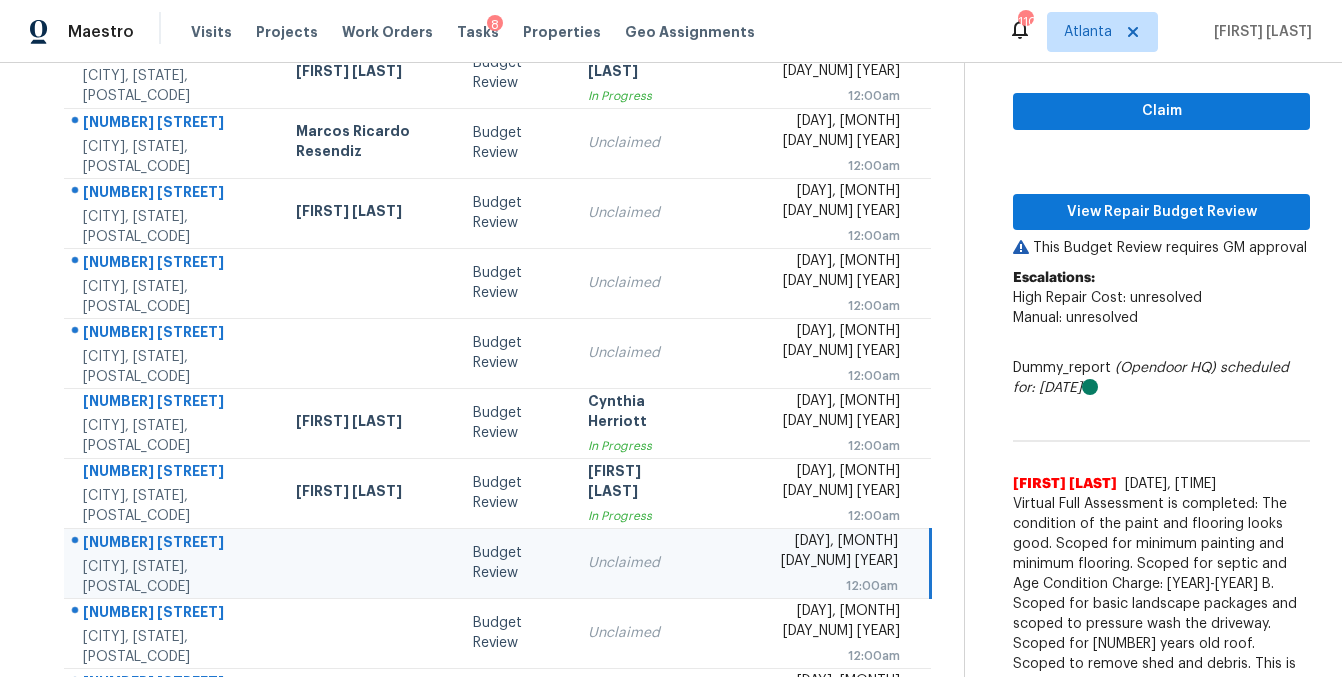 scroll, scrollTop: 214, scrollLeft: 0, axis: vertical 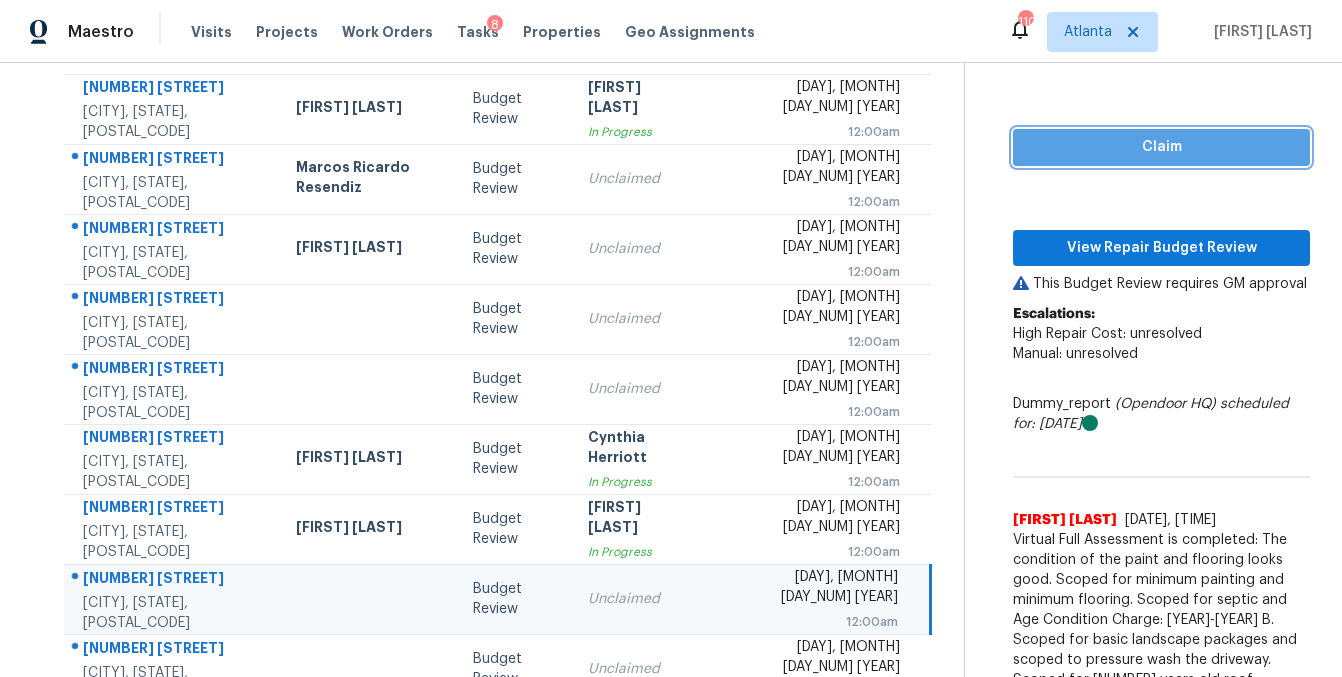 click on "Claim" at bounding box center (1161, 147) 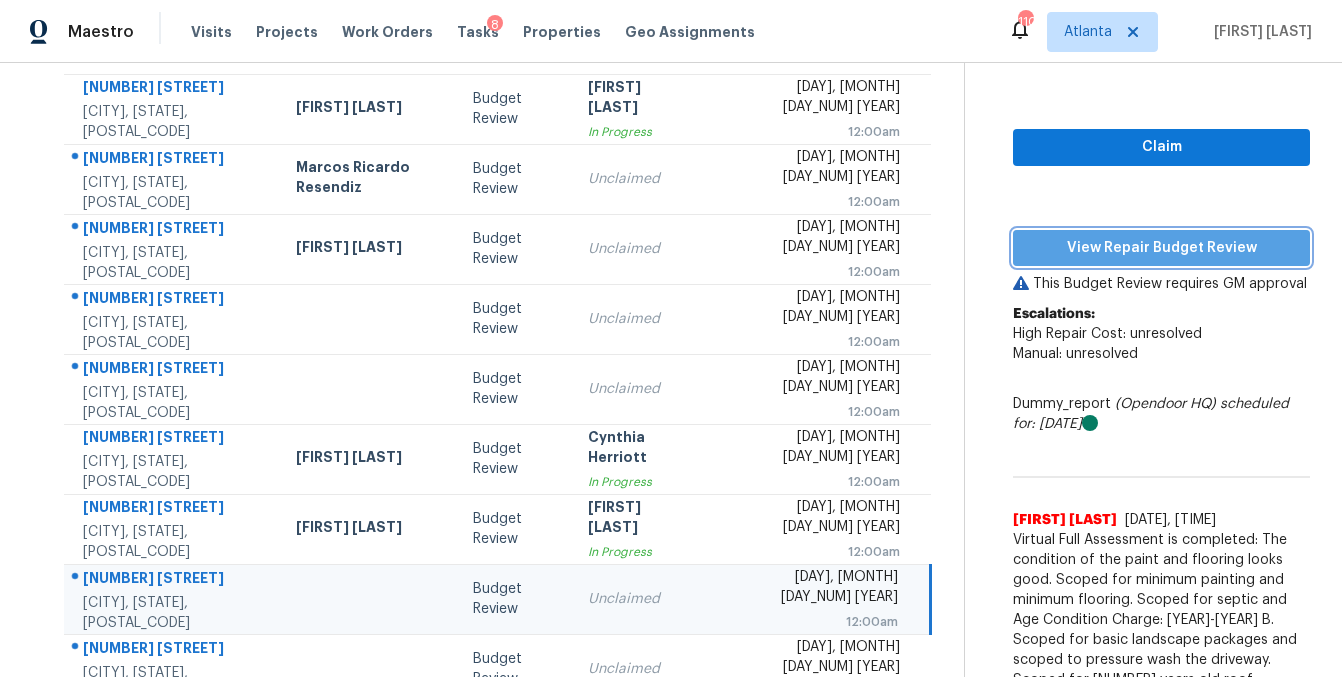 click on "View Repair Budget Review" at bounding box center [1161, 248] 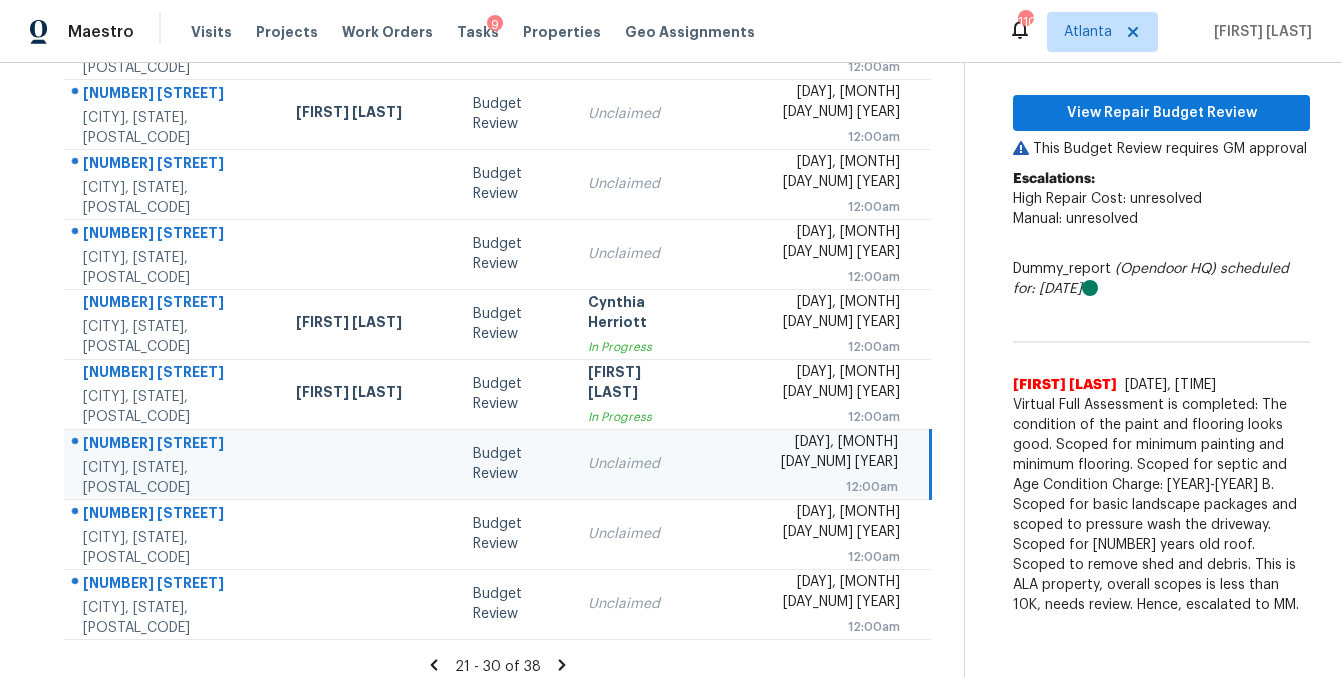 scroll, scrollTop: 364, scrollLeft: 0, axis: vertical 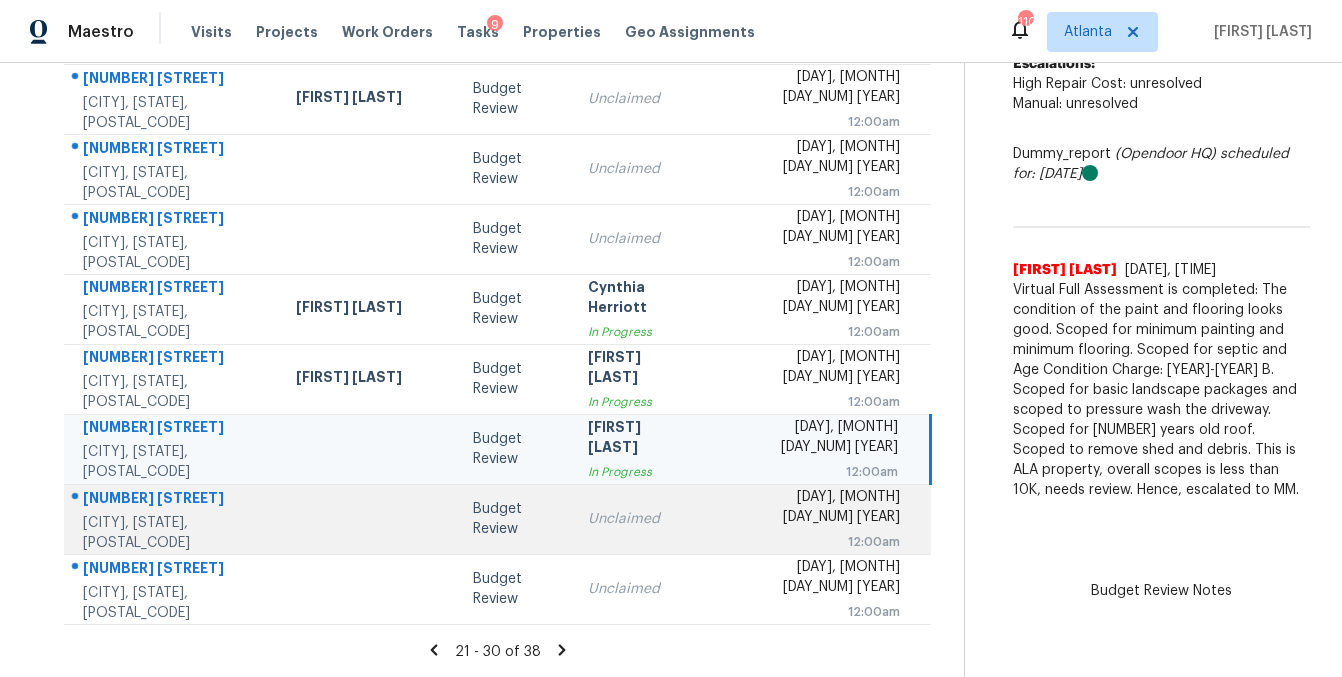click on "Budget Review" at bounding box center [514, 519] 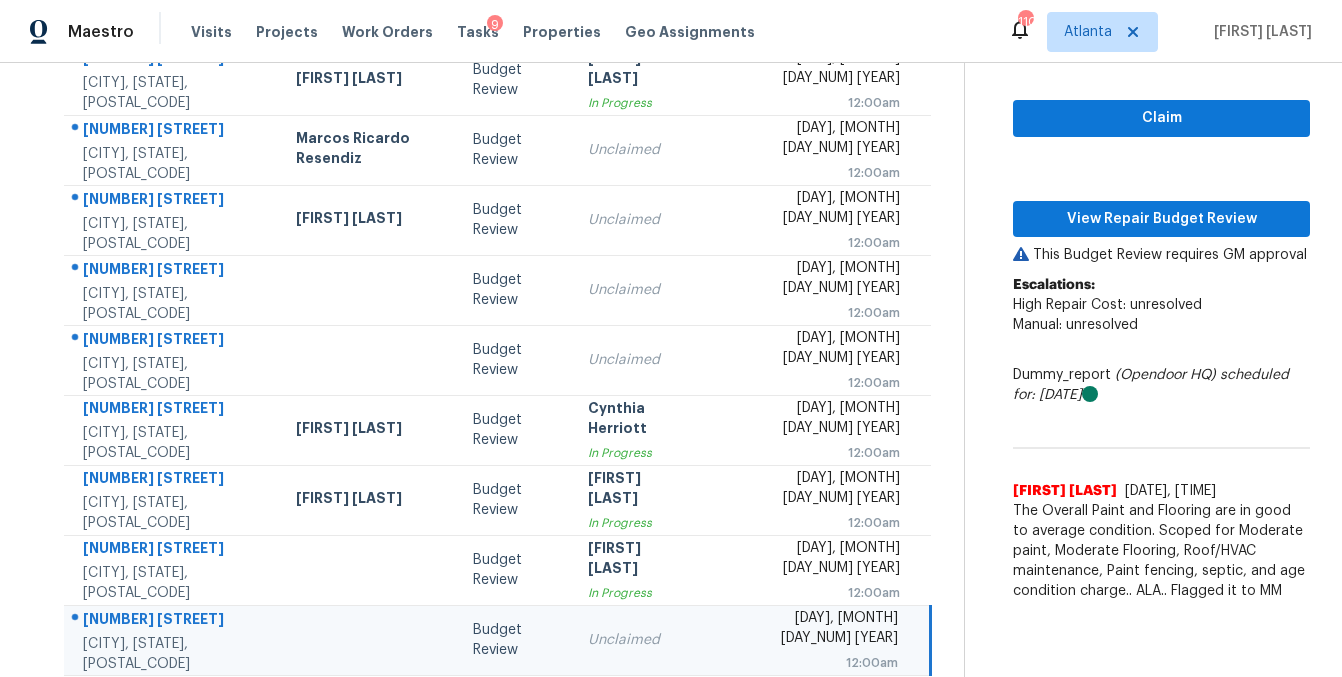 scroll, scrollTop: 242, scrollLeft: 0, axis: vertical 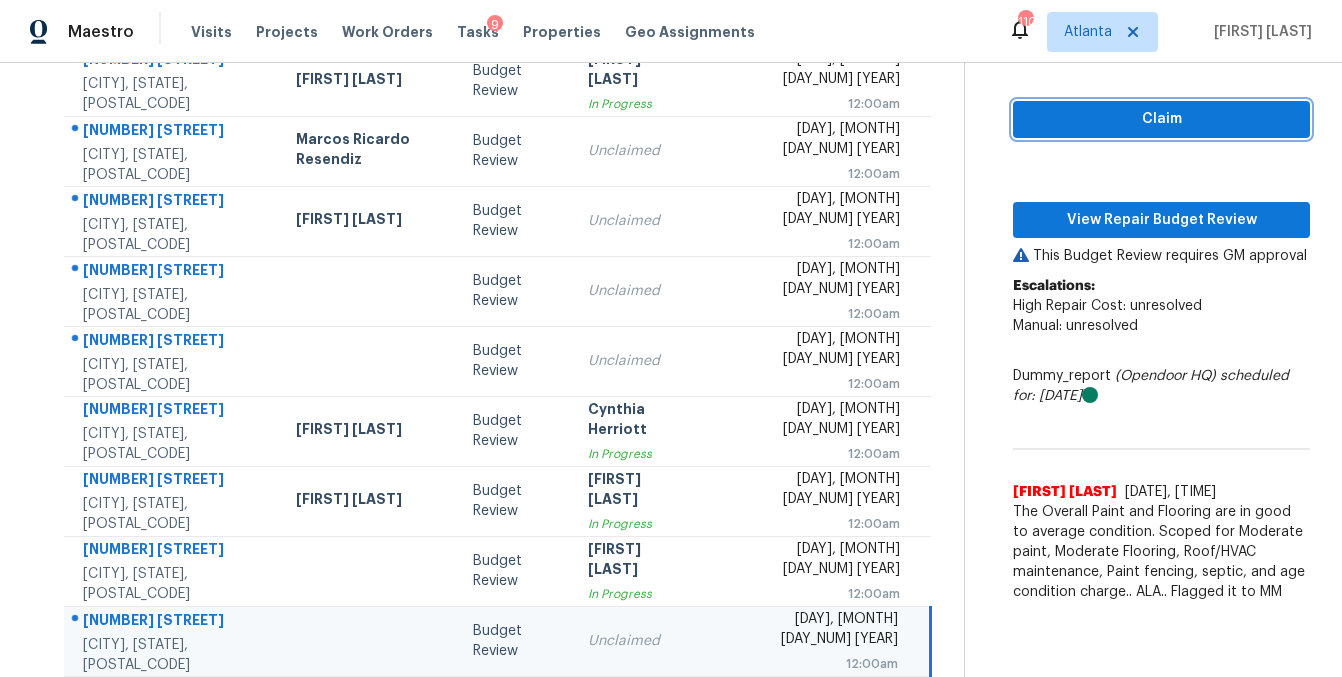 click on "Claim" at bounding box center (1161, 119) 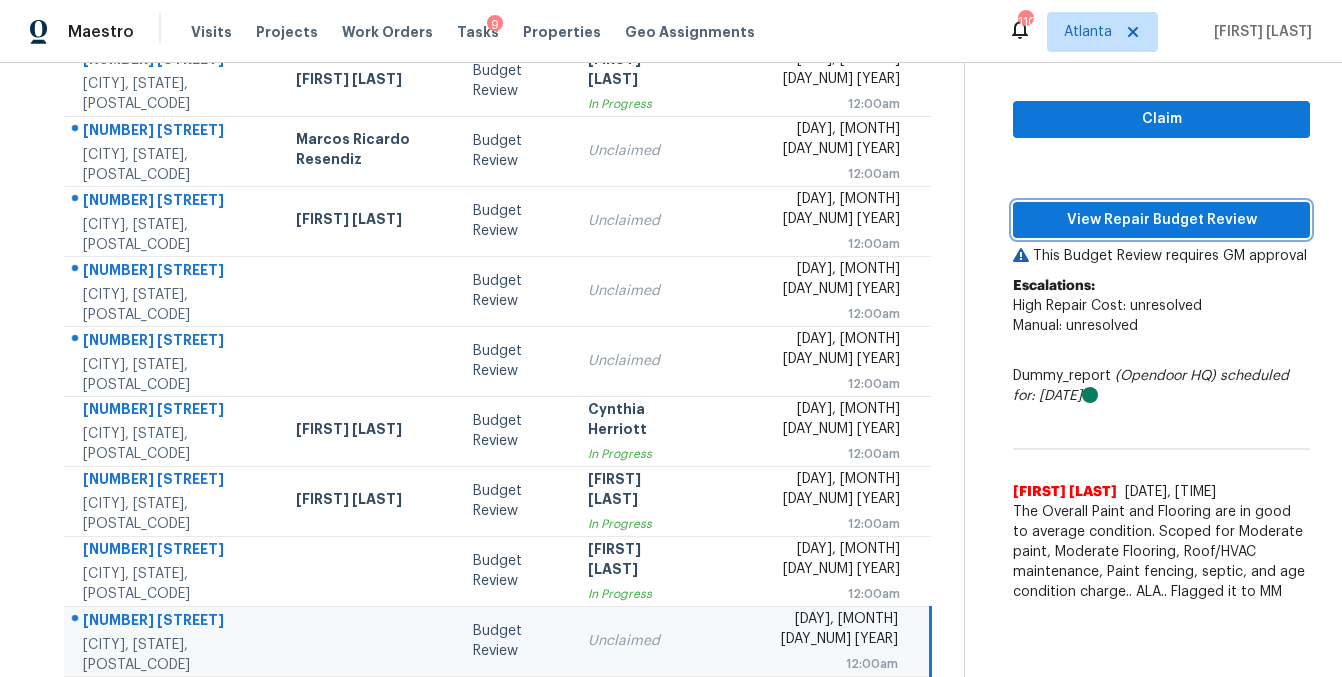 click on "View Repair Budget Review" at bounding box center [1161, 220] 